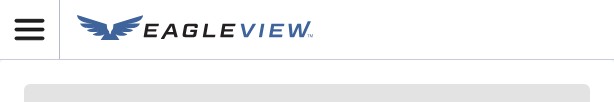 scroll, scrollTop: 0, scrollLeft: 0, axis: both 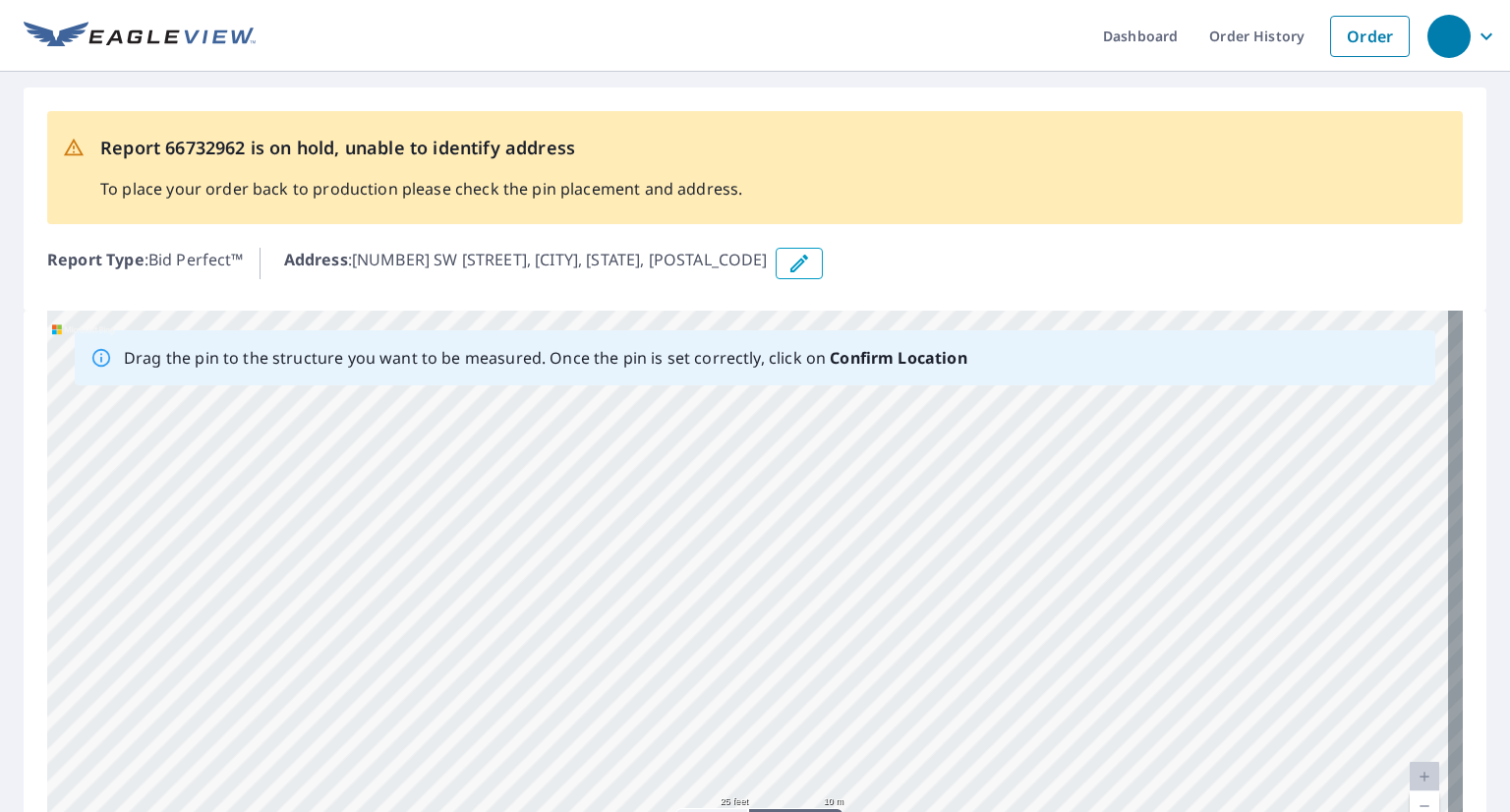 click on "[NUMBER] [NUMBER] SW [STREET] [CITY], [STATE] [POSTAL_CODE]" at bounding box center [755, 618] 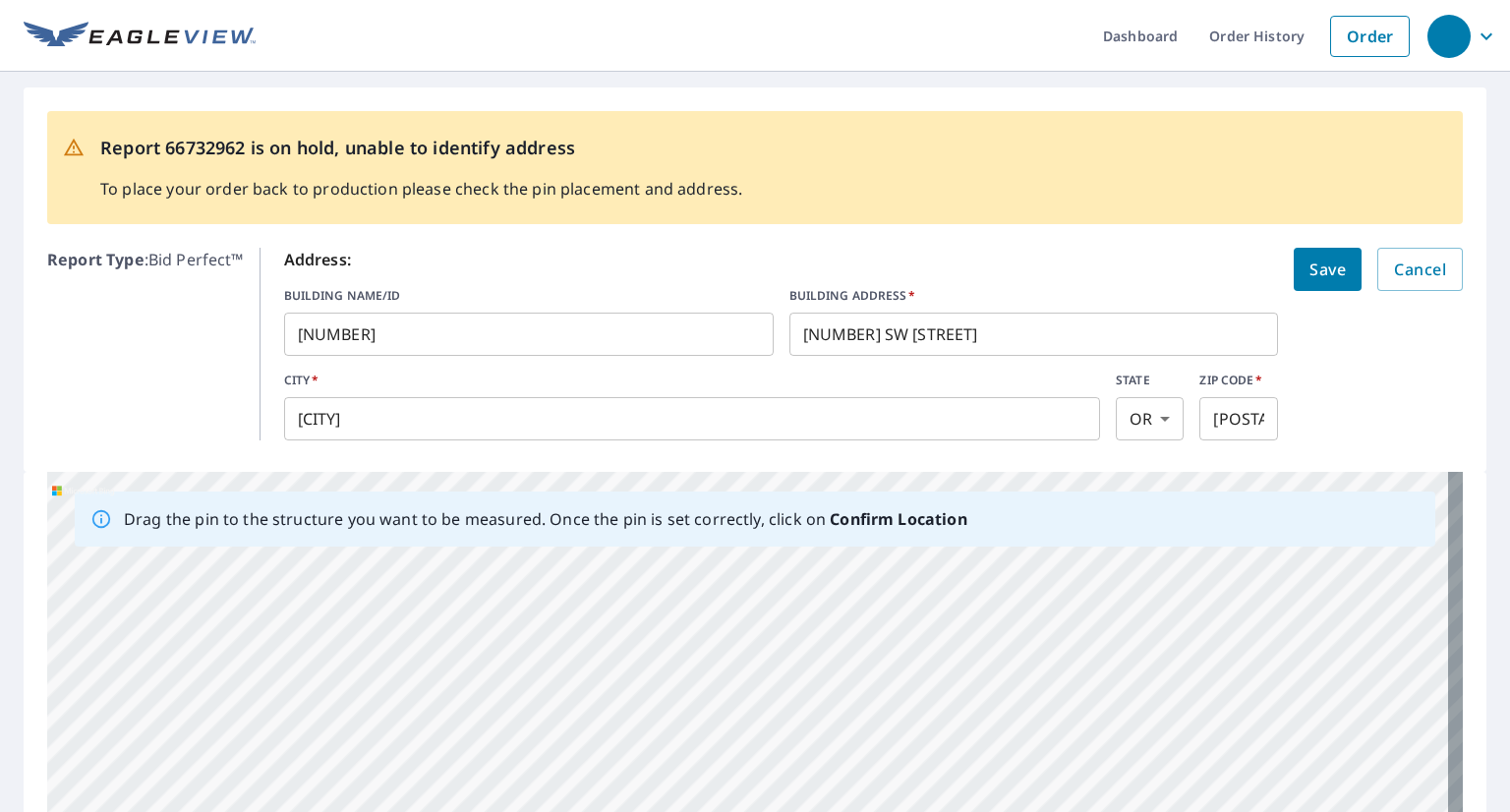 click on "[NUMBER]" at bounding box center (529, 334) 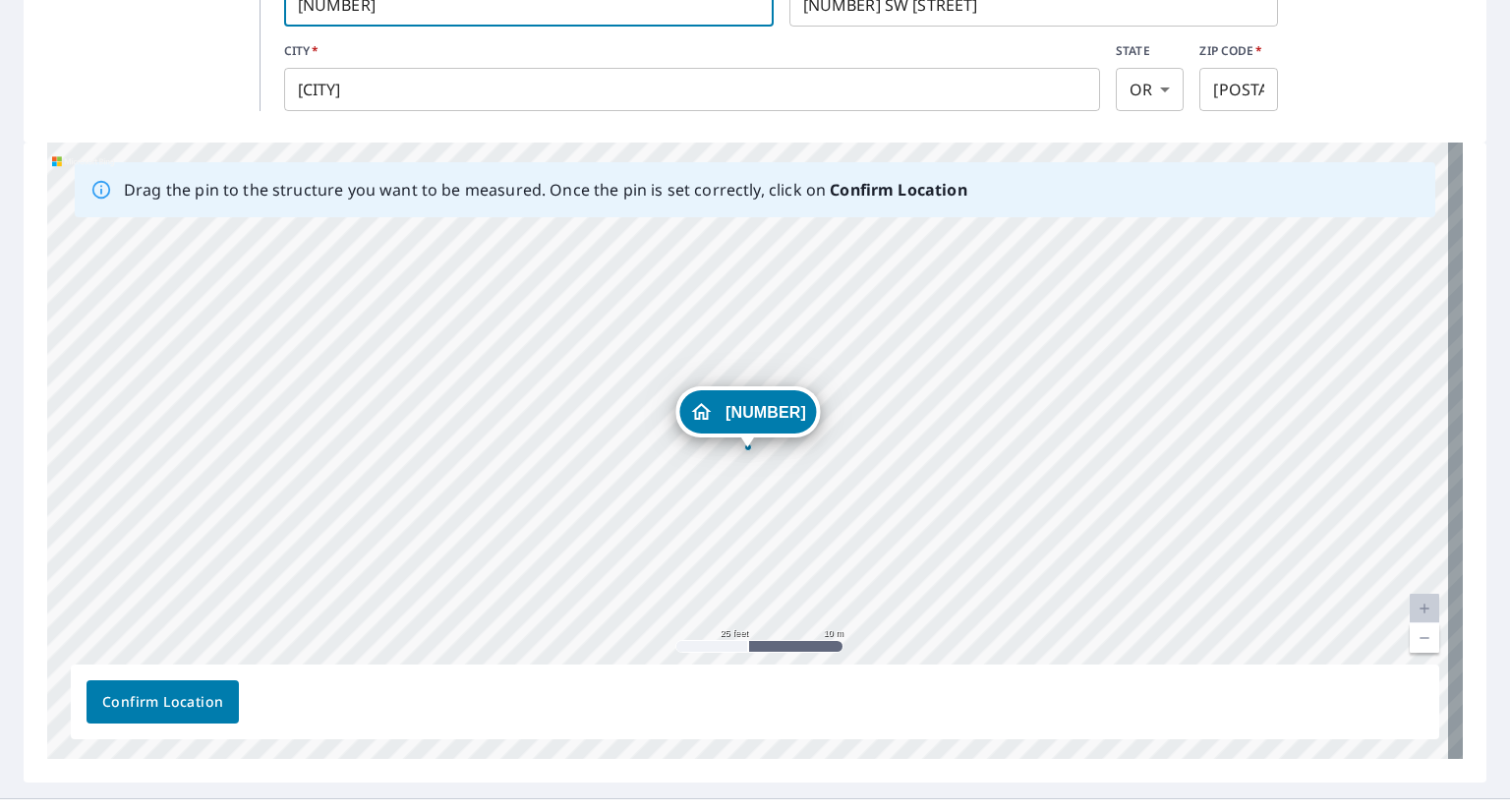 scroll, scrollTop: 366, scrollLeft: 0, axis: vertical 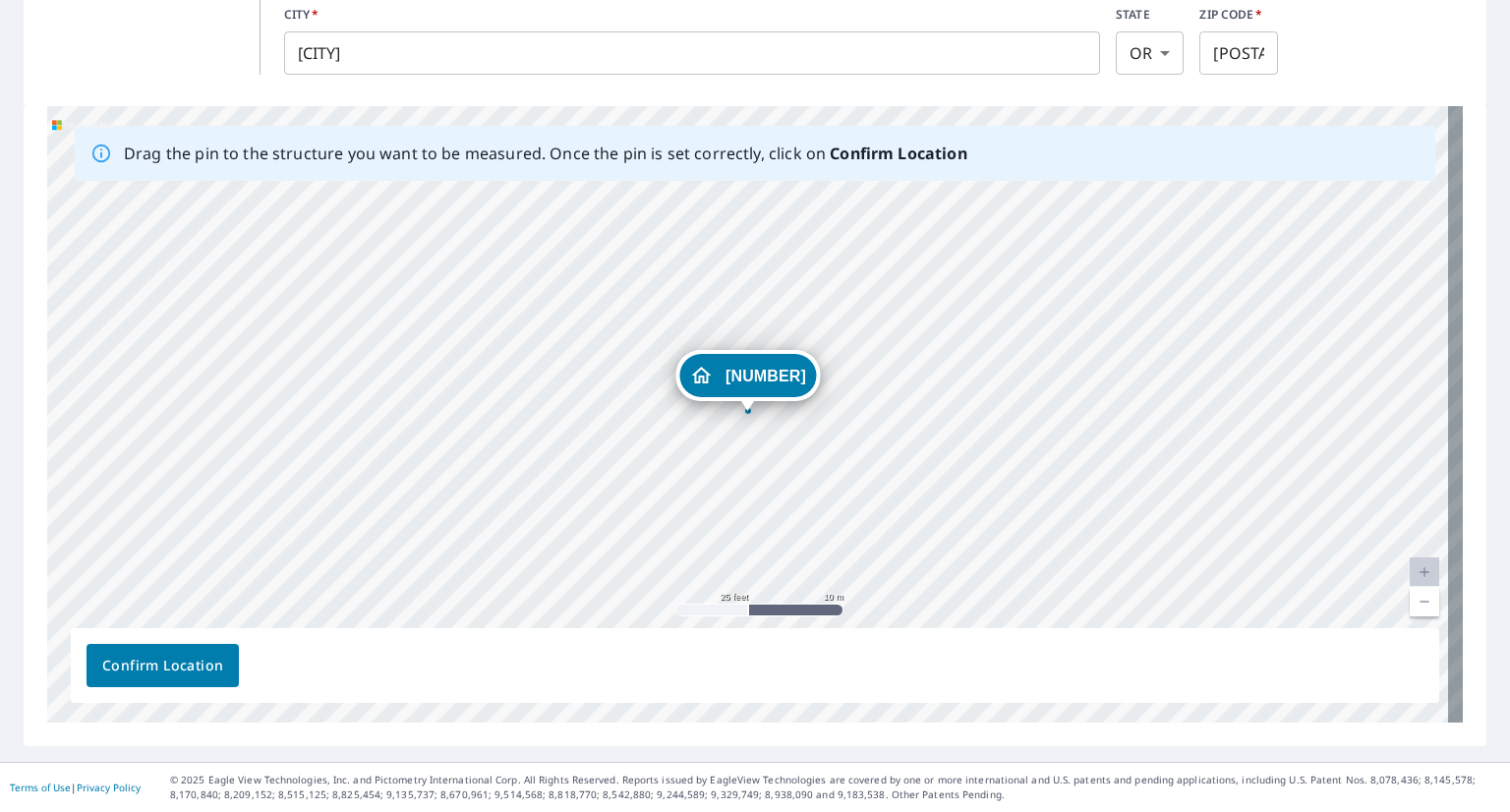 click on "[NUMBER] [NUMBER] SW [STREET] [CITY], [STATE] [POSTAL_CODE]" at bounding box center [755, 414] 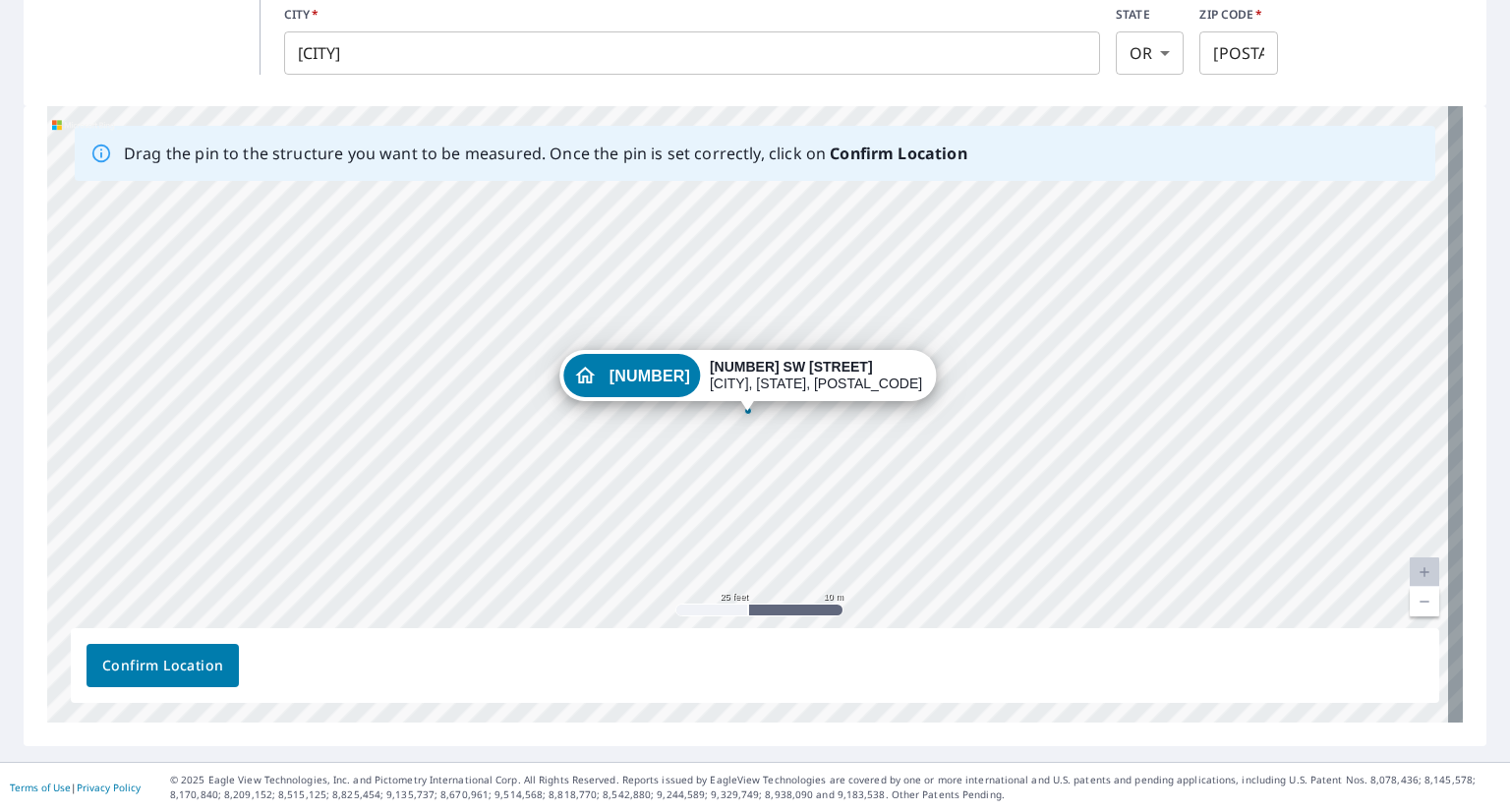 click on "[NUMBER] [NUMBER] SW [STREET] [CITY], [STATE] [POSTAL_CODE]" at bounding box center [755, 414] 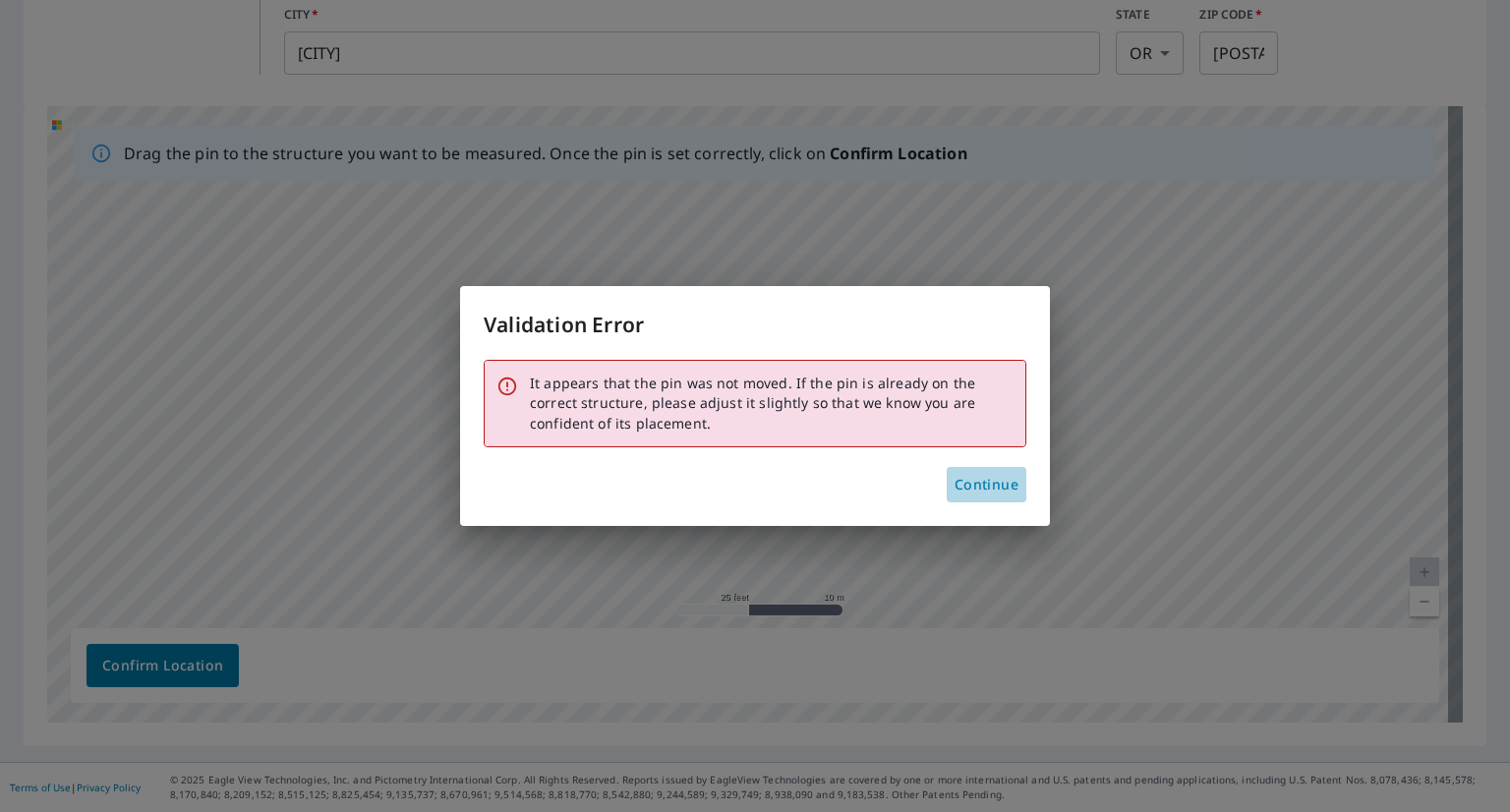 click on "Continue" at bounding box center [986, 485] 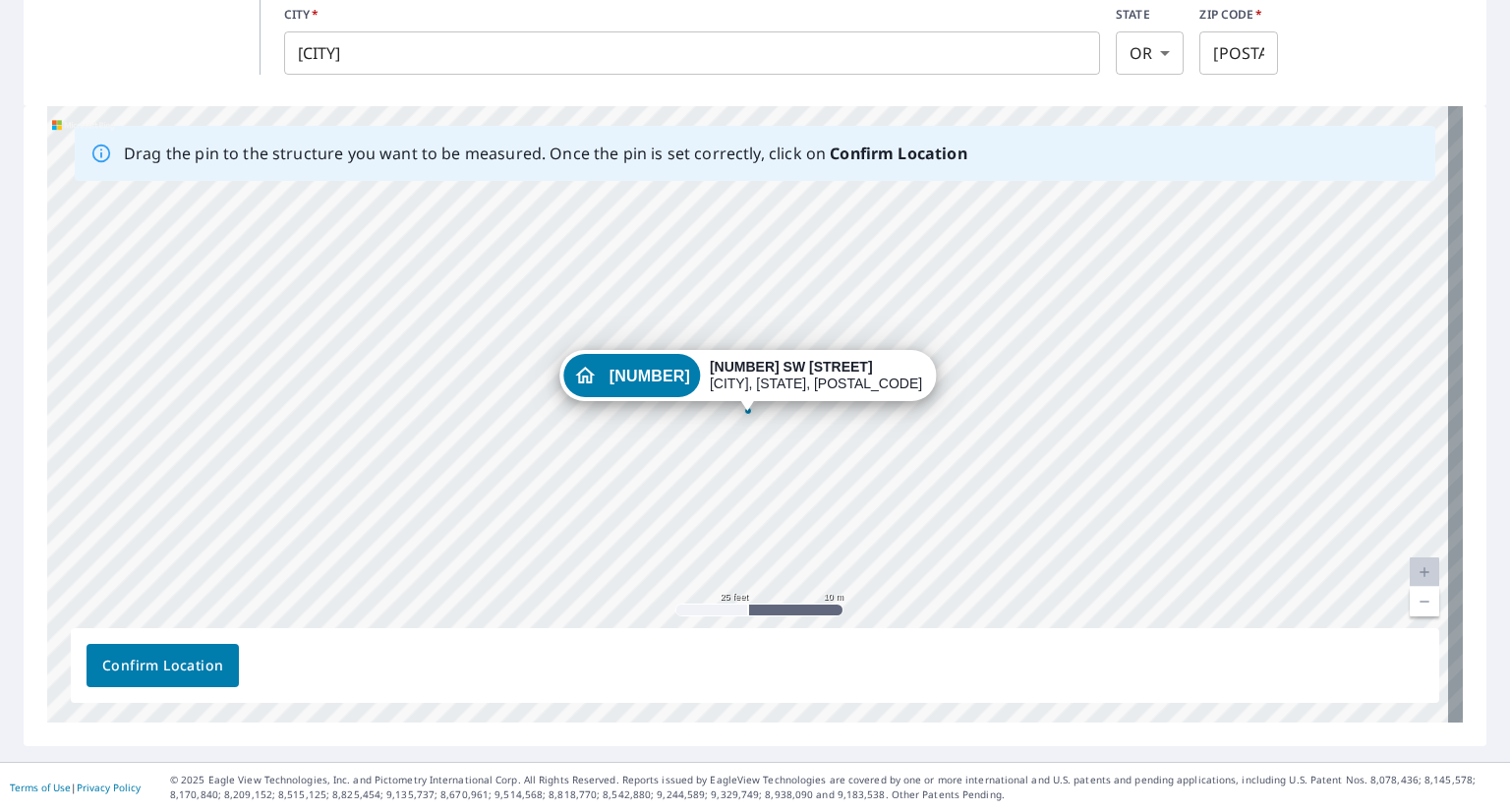 click on "Confirm Location" at bounding box center (162, 666) 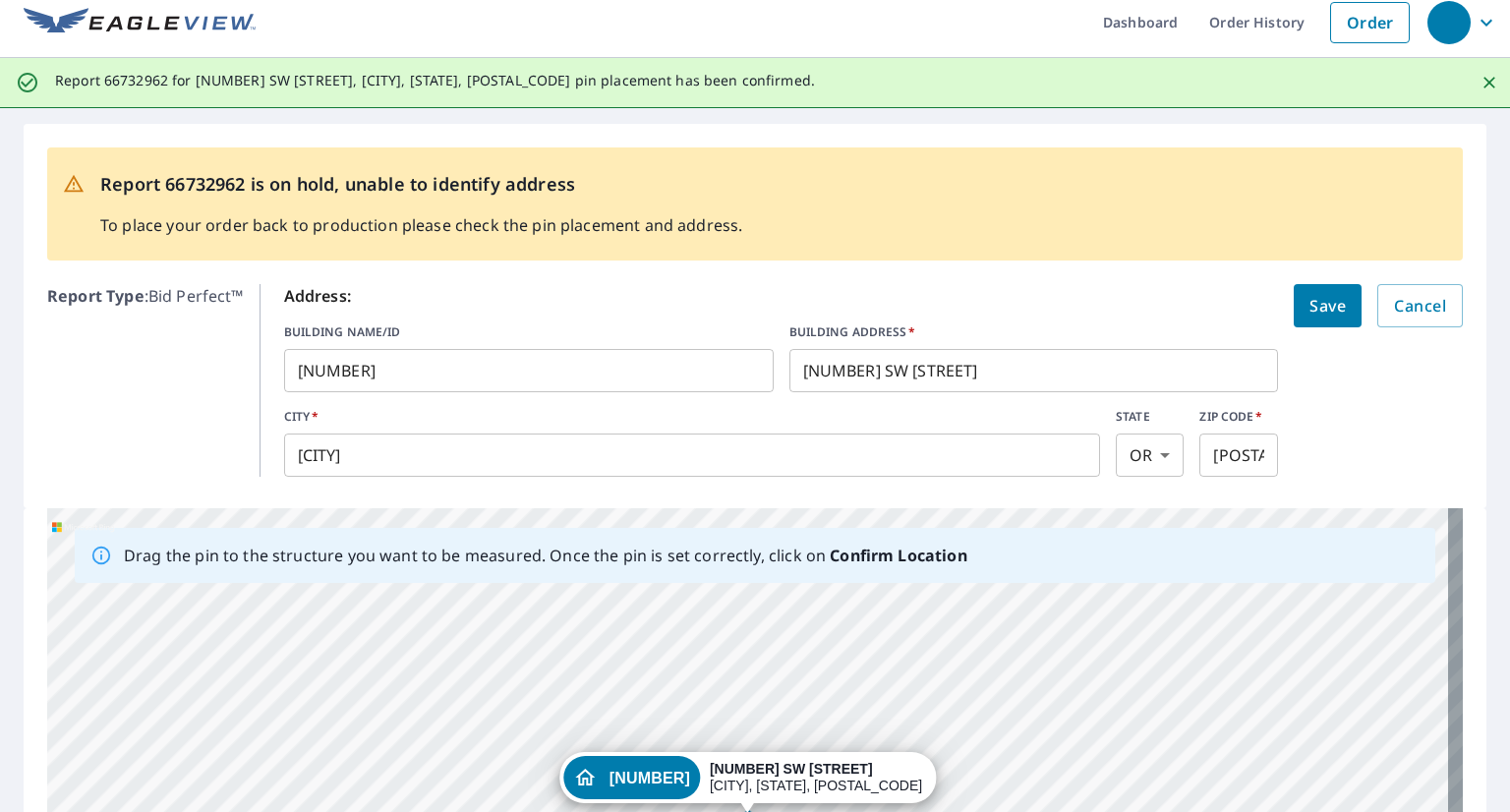 scroll, scrollTop: 0, scrollLeft: 0, axis: both 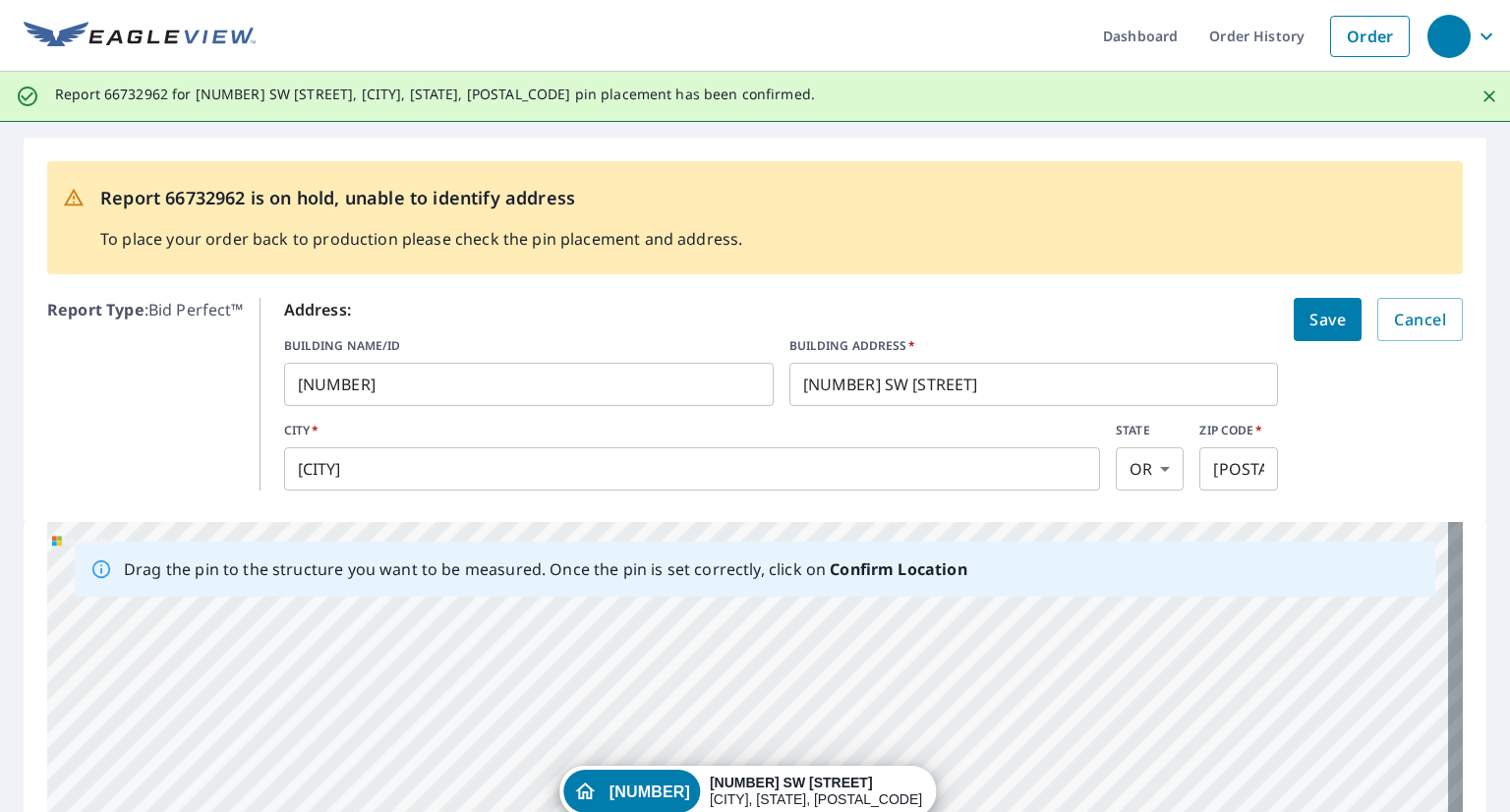 click on "Save" at bounding box center [1327, 319] 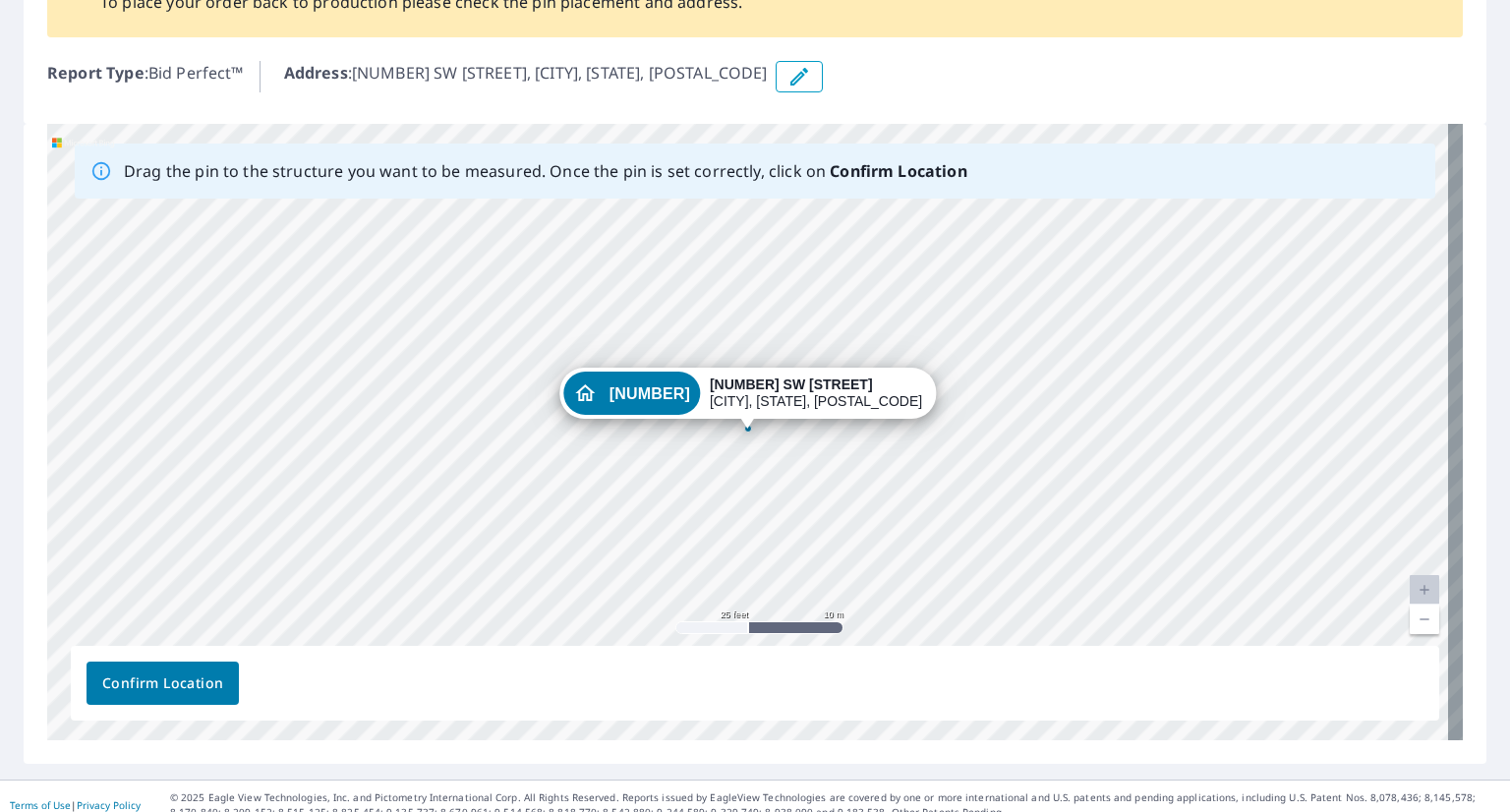 scroll, scrollTop: 255, scrollLeft: 0, axis: vertical 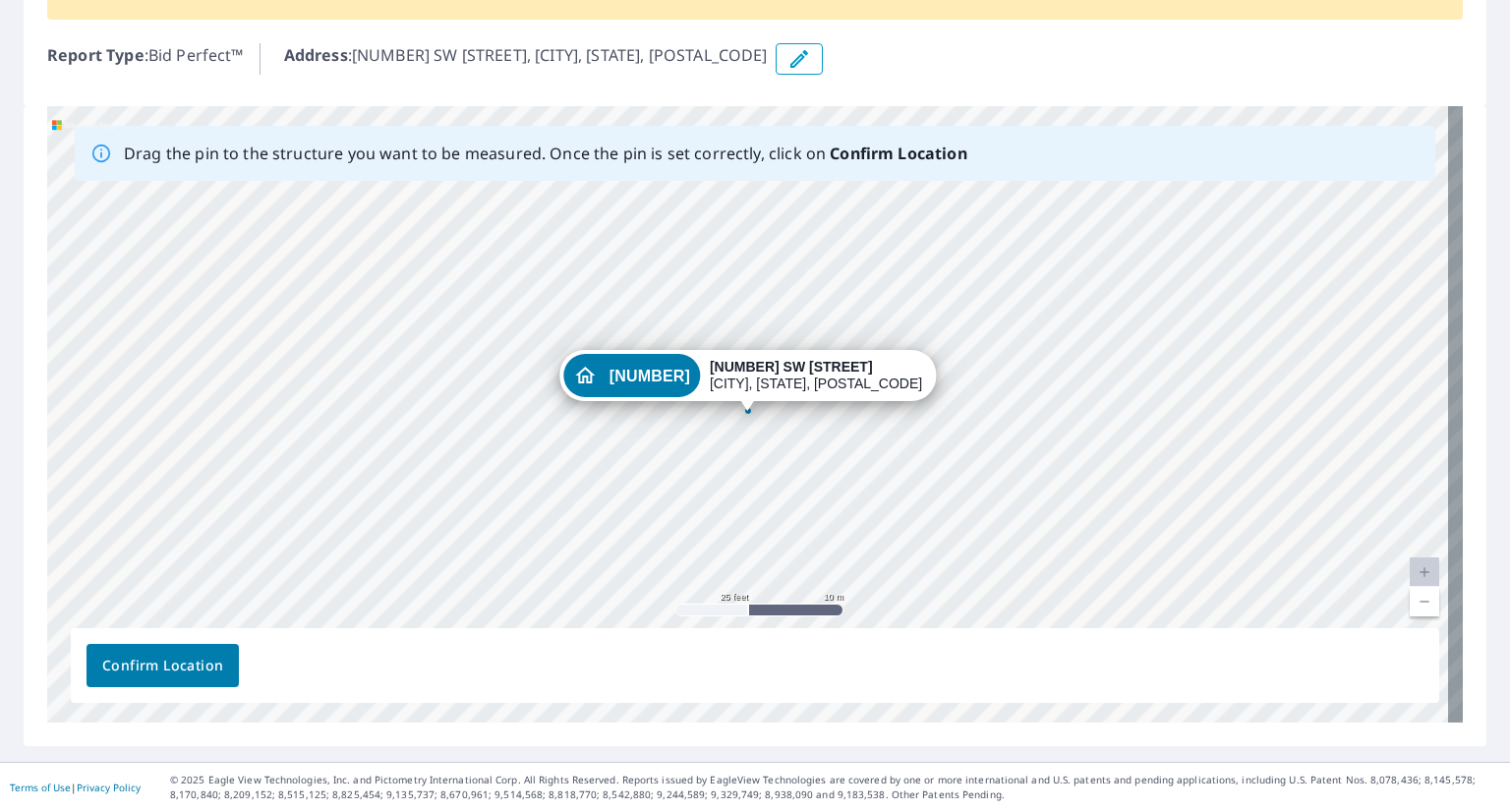 click on "Confirm Location" at bounding box center [162, 666] 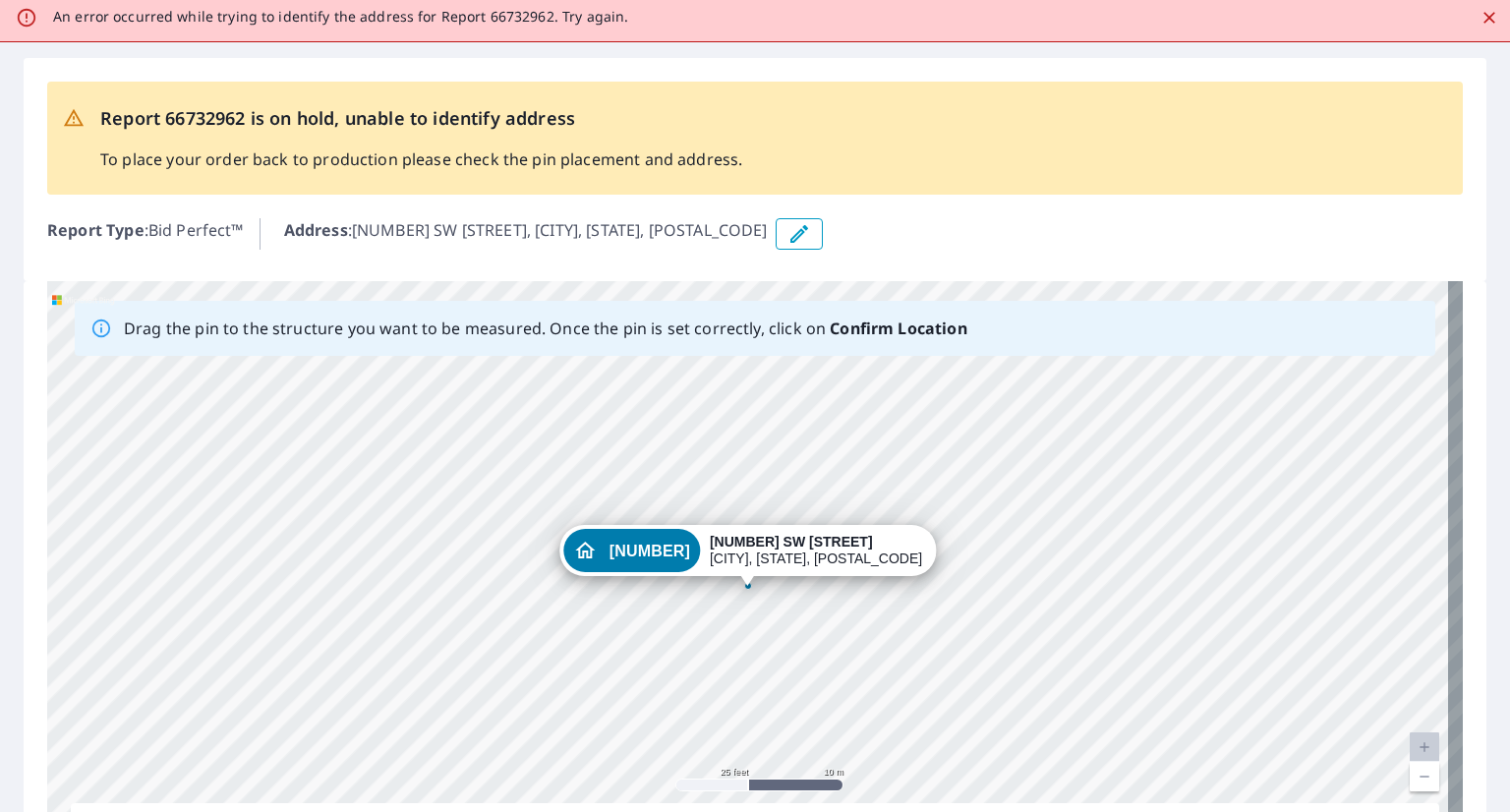 scroll, scrollTop: 0, scrollLeft: 0, axis: both 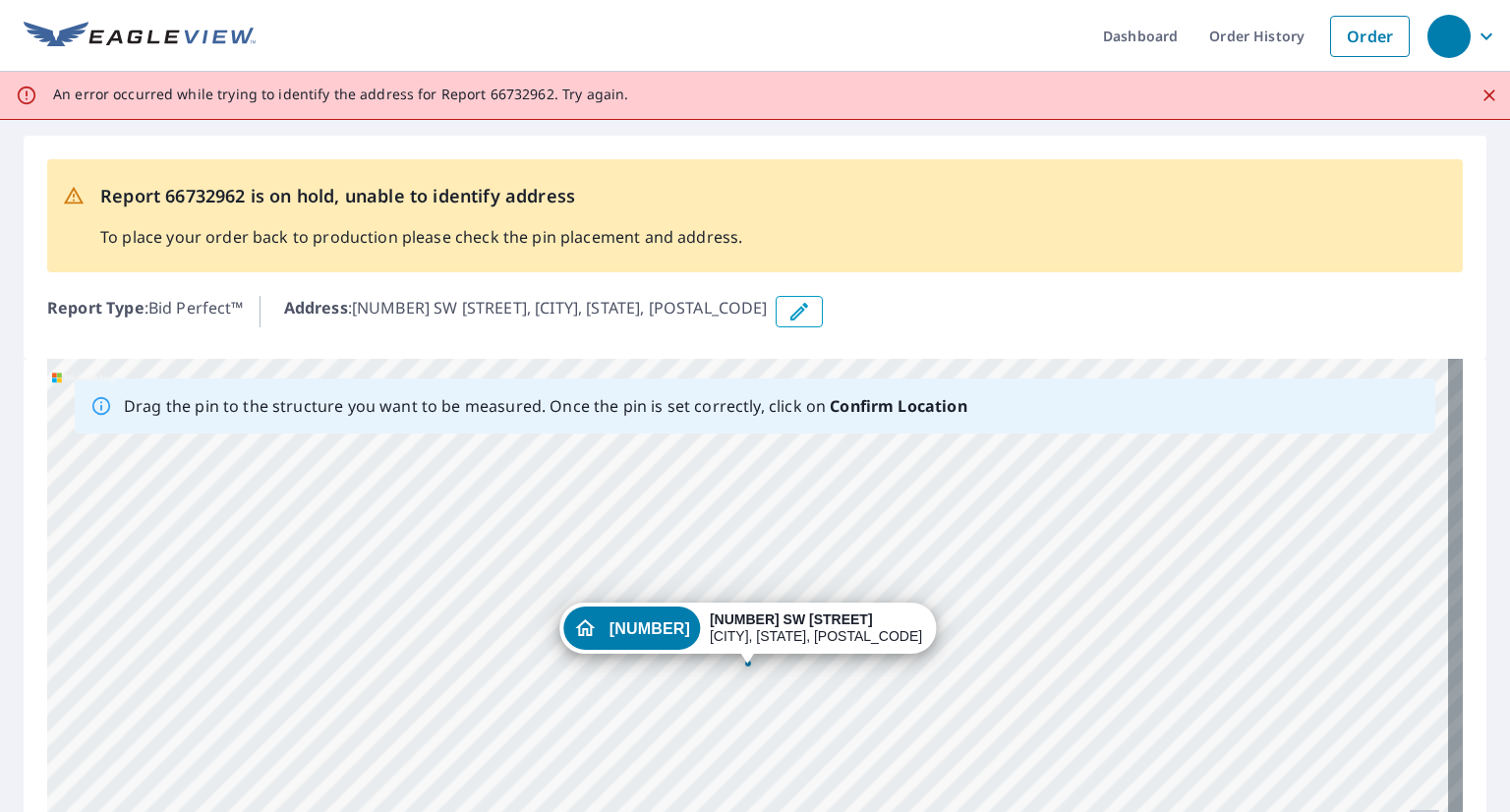 click on "An error occurred while trying to identify the address for Report 66732962. Try again." at bounding box center [755, 95] 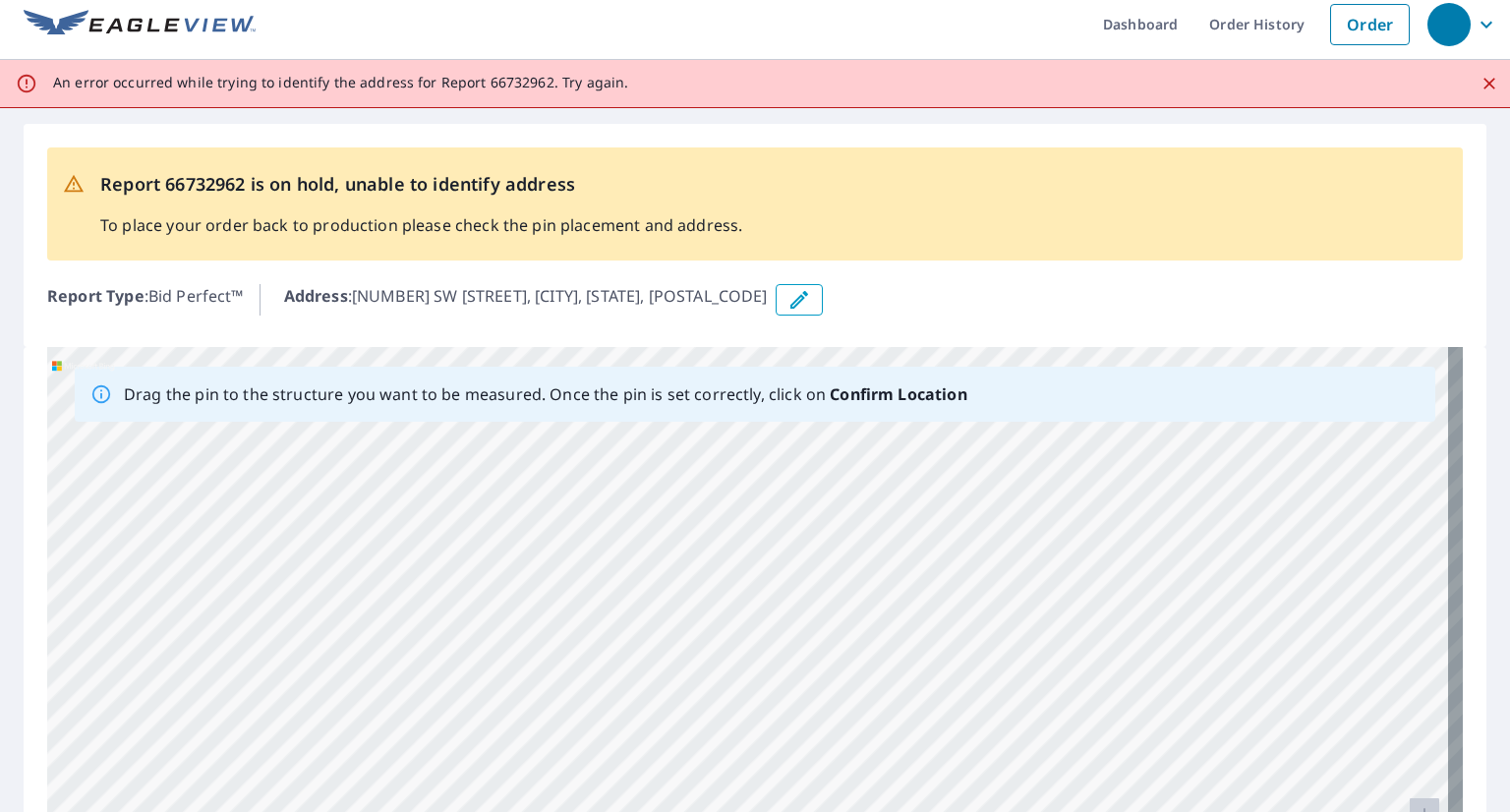 scroll, scrollTop: 16, scrollLeft: 0, axis: vertical 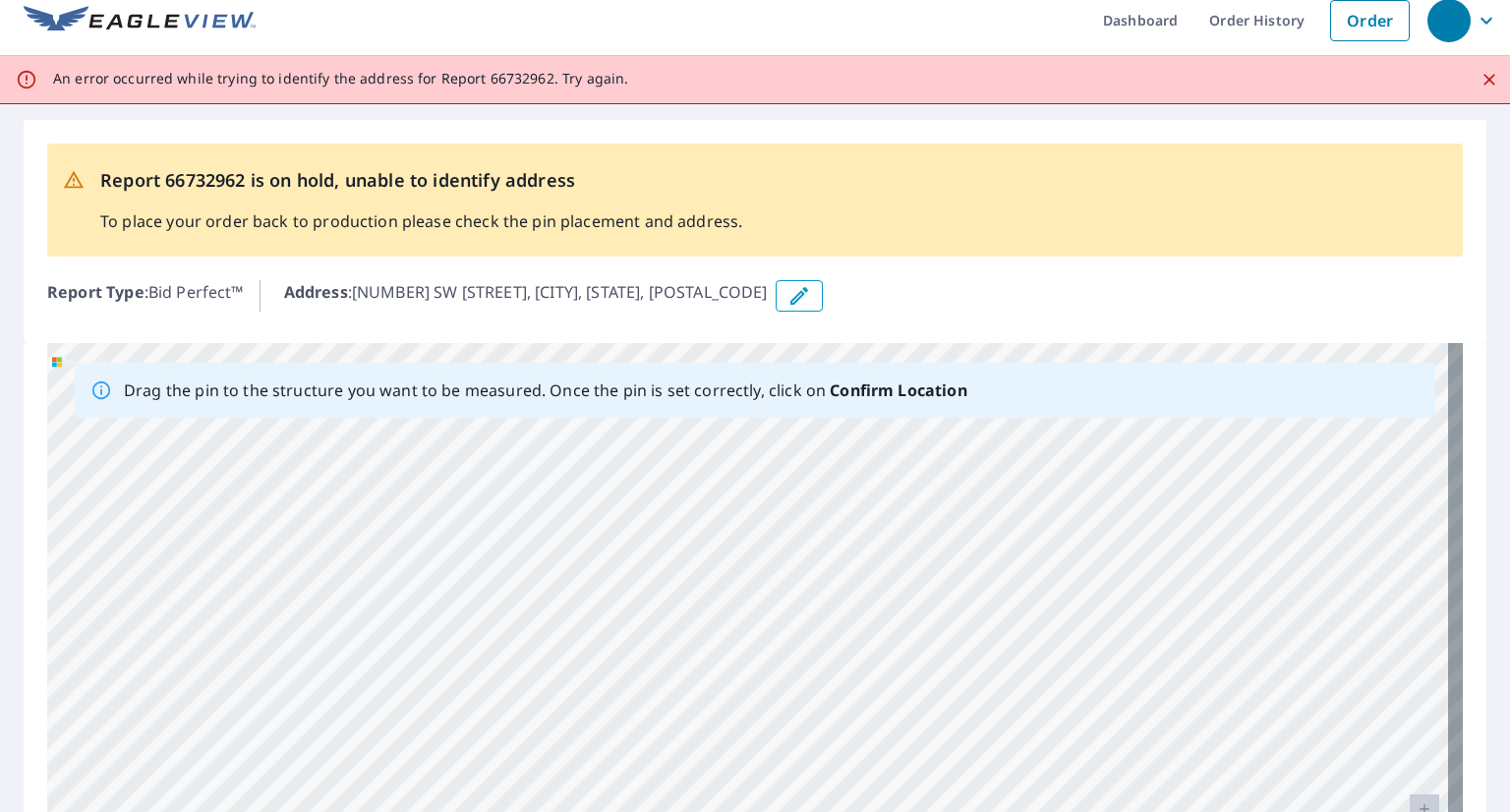 click 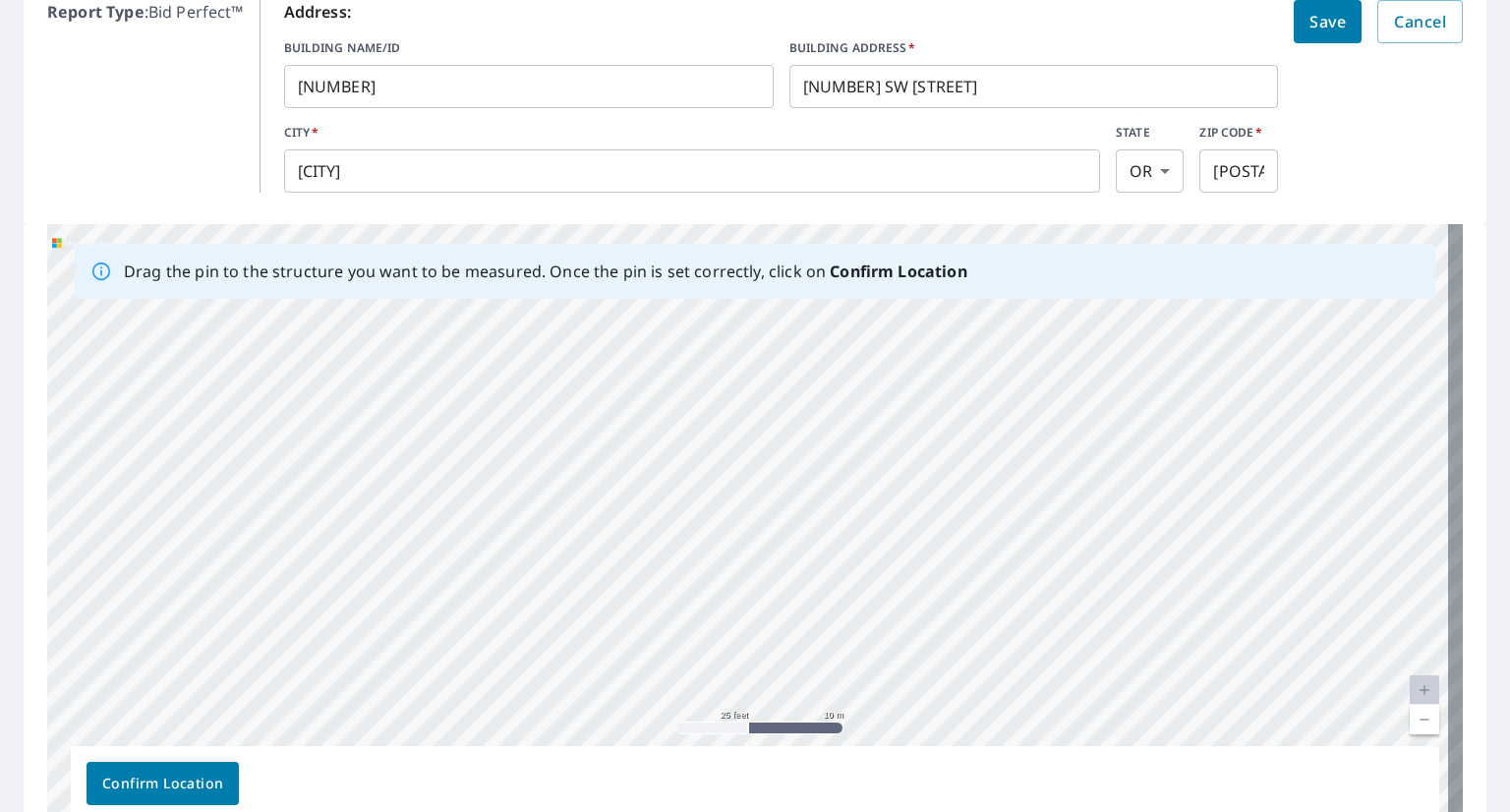 scroll, scrollTop: 291, scrollLeft: 0, axis: vertical 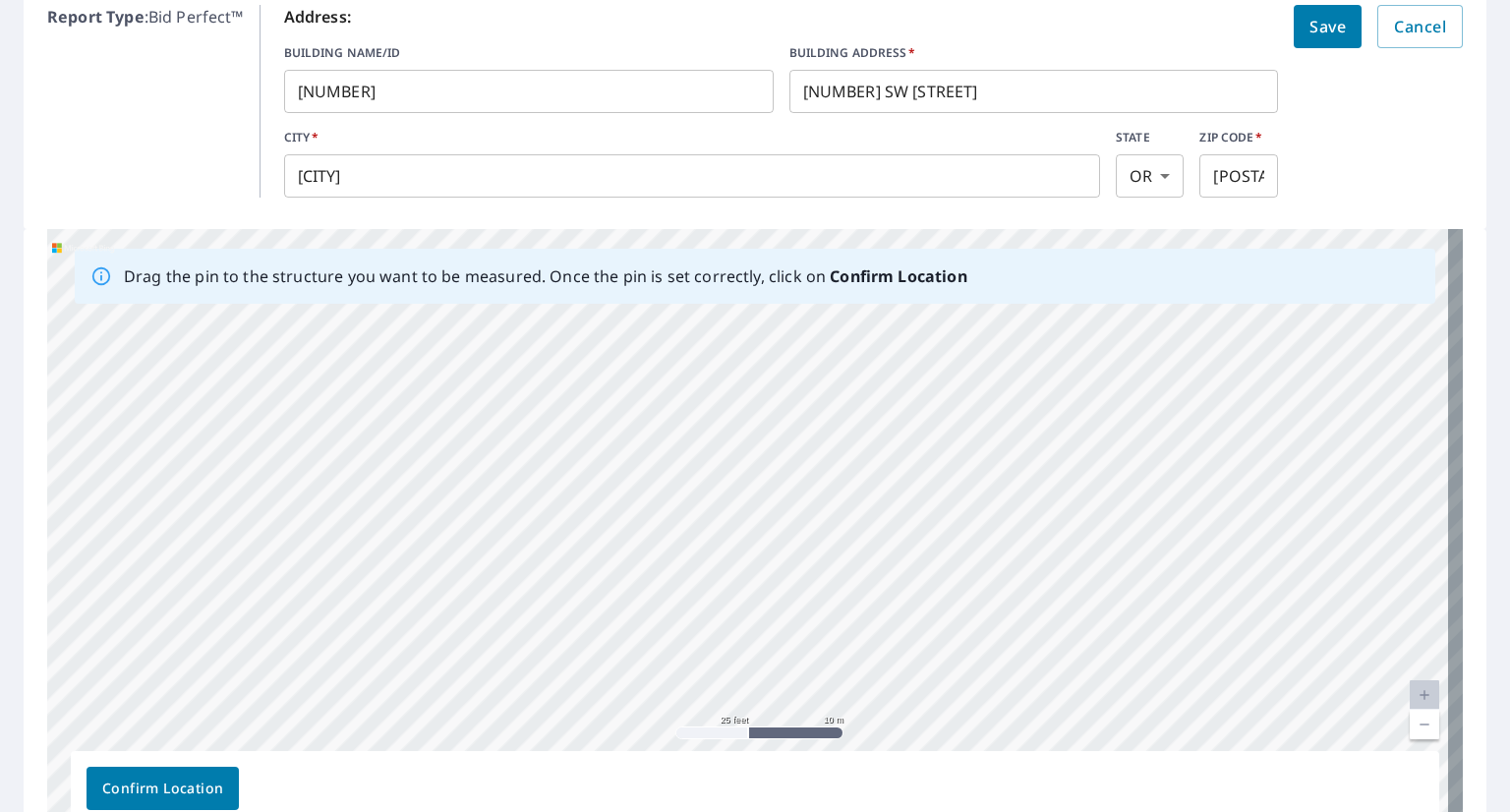 click on "[NUMBER]" at bounding box center [529, 91] 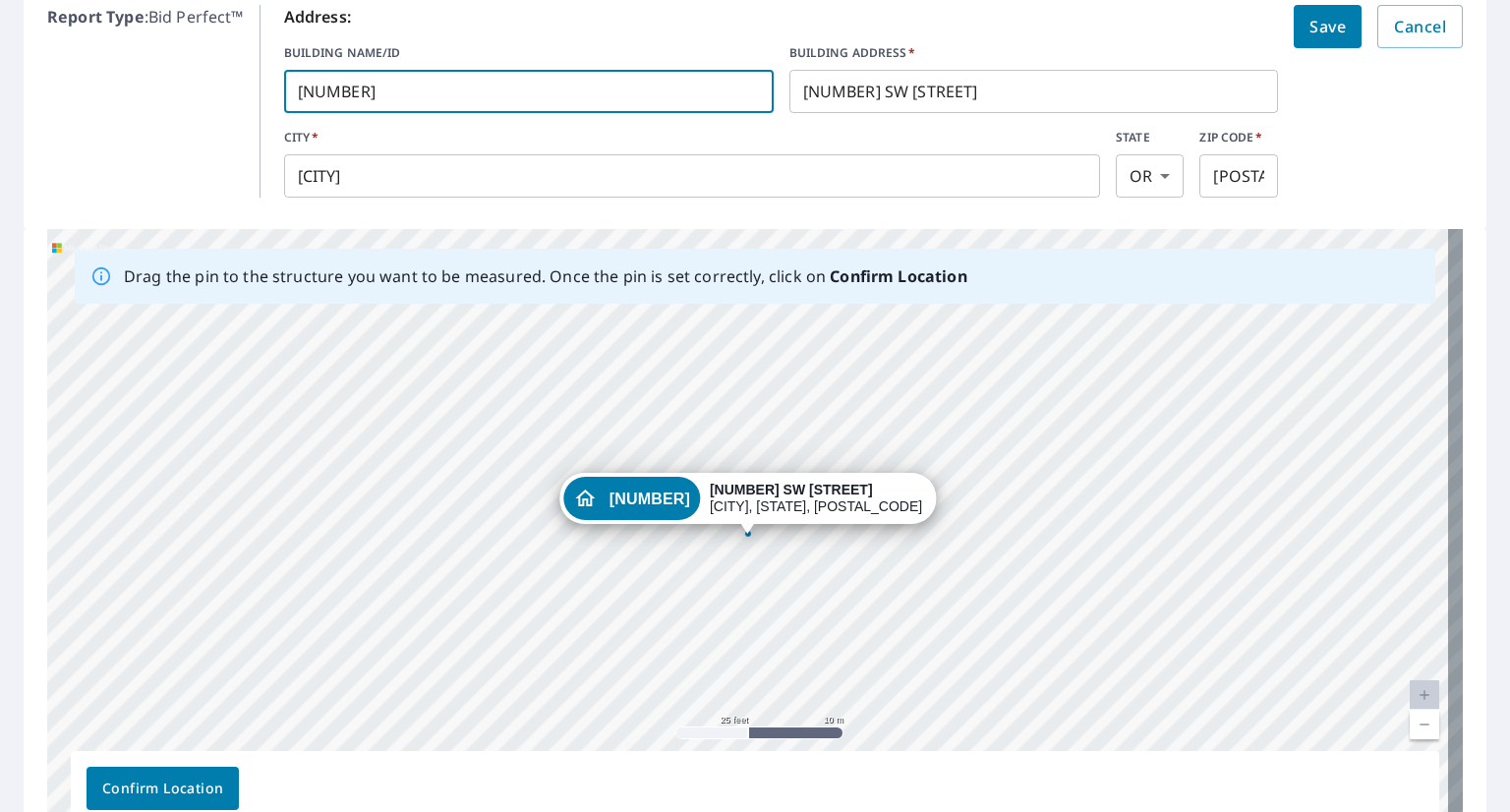 type on "[NUMBER]" 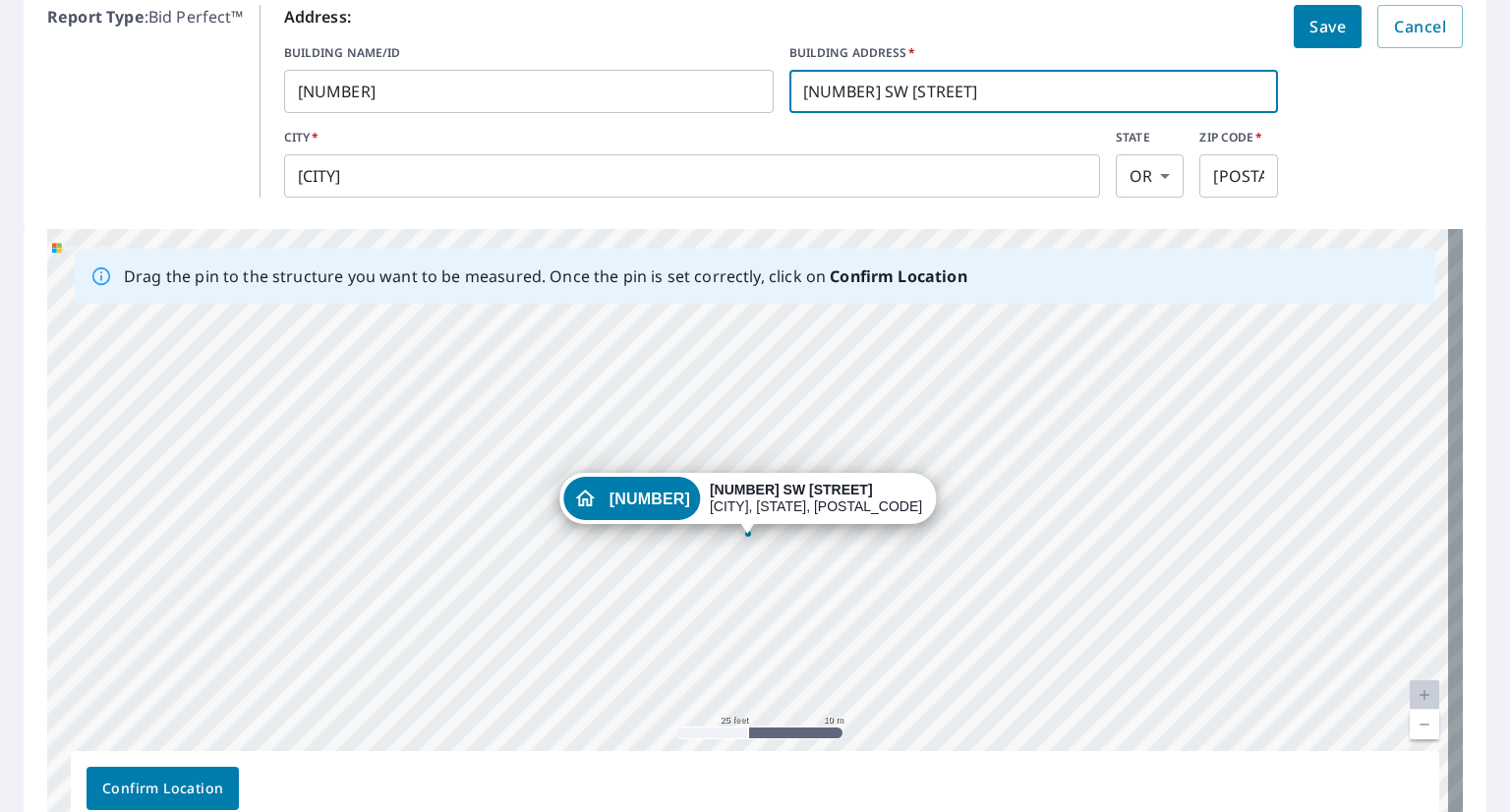 type on "[NUMBER] SW [STREET]" 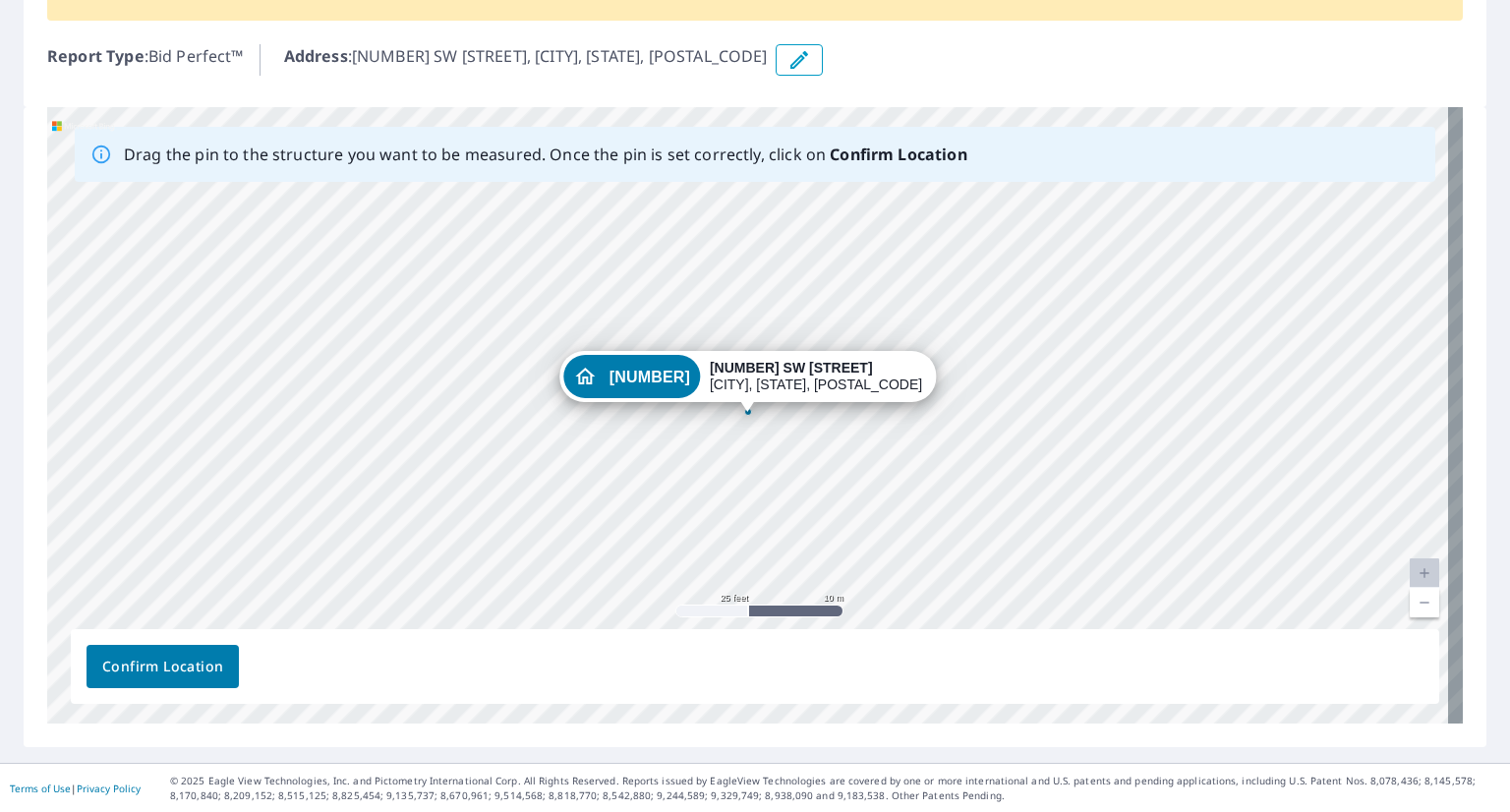 click on "Confirm Location" at bounding box center (162, 667) 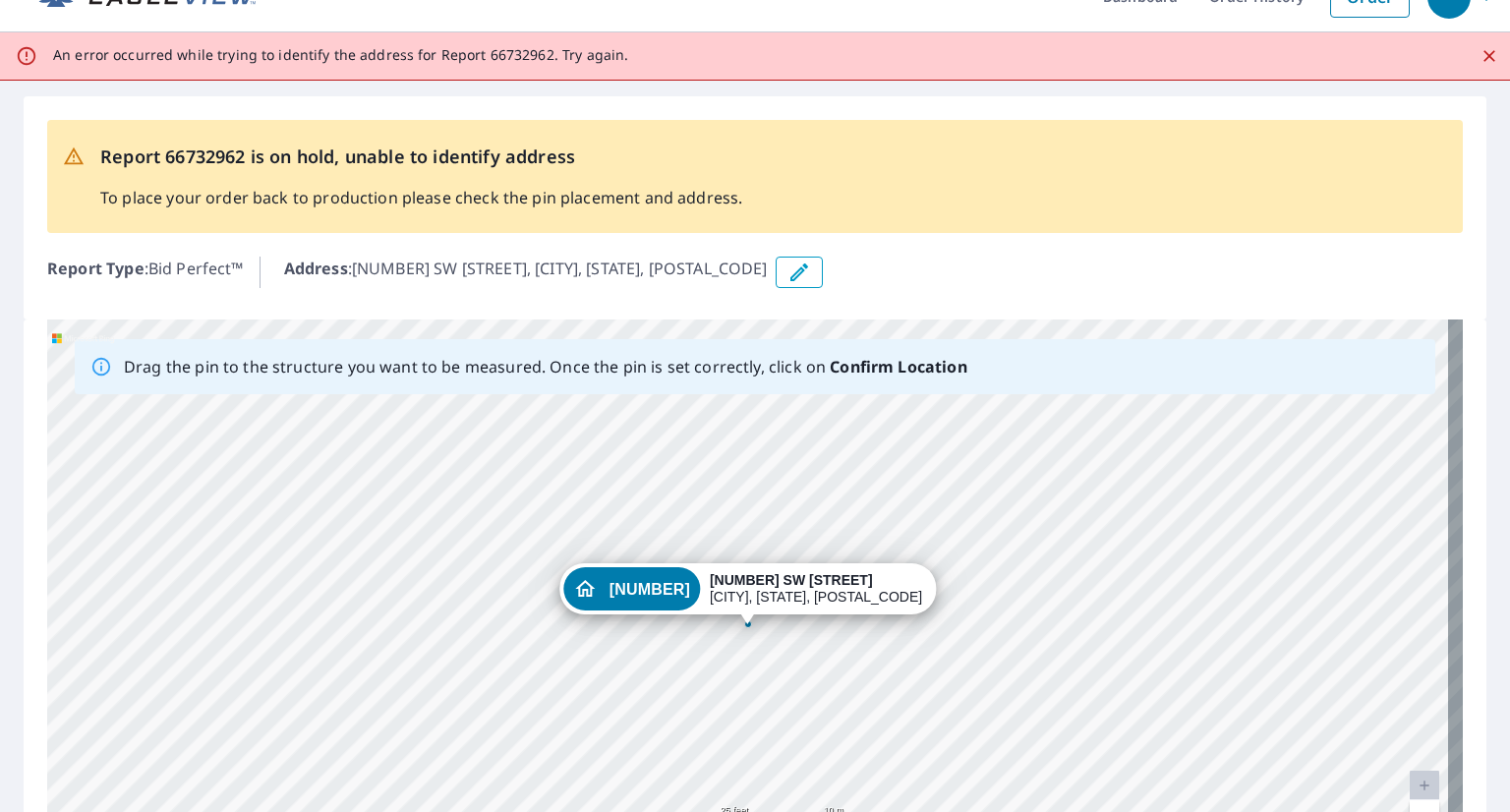scroll, scrollTop: 0, scrollLeft: 0, axis: both 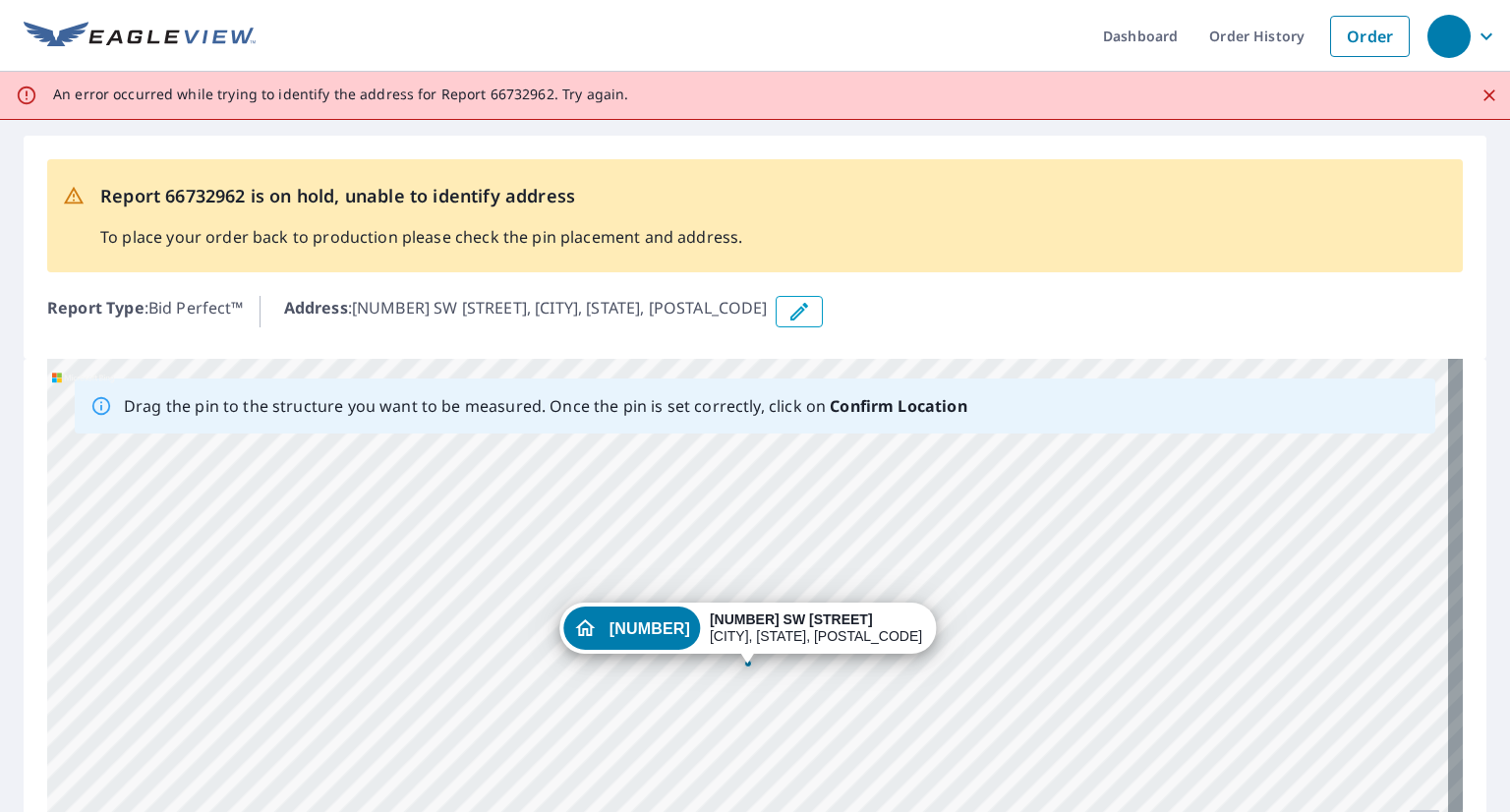 click on "An error occurred while trying to identify the address for Report 66732962. Try again." 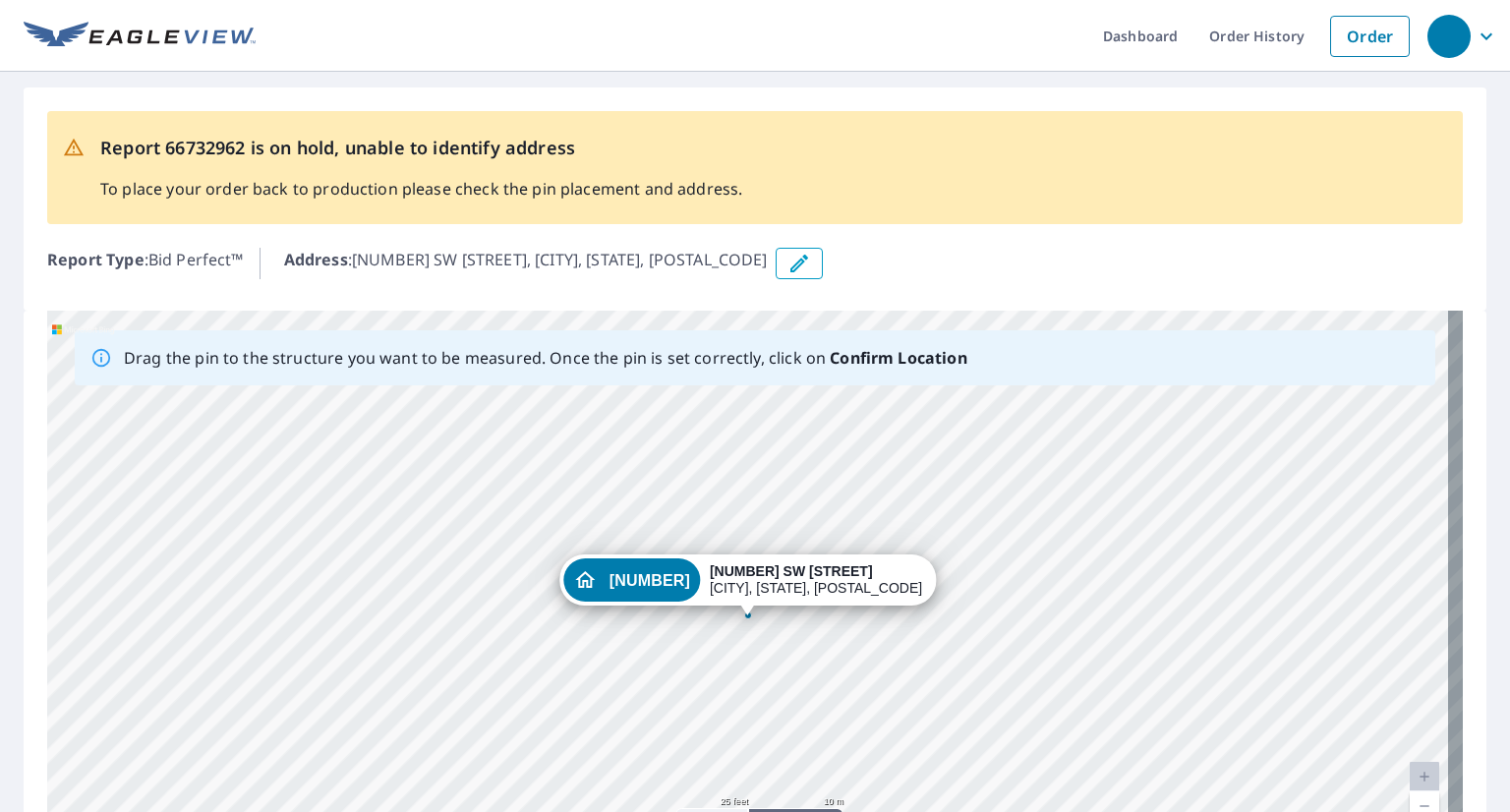click on "Report 66732962 is on hold, unable to identify address To place your order back to production please check the pin placement and address." at bounding box center [421, 167] 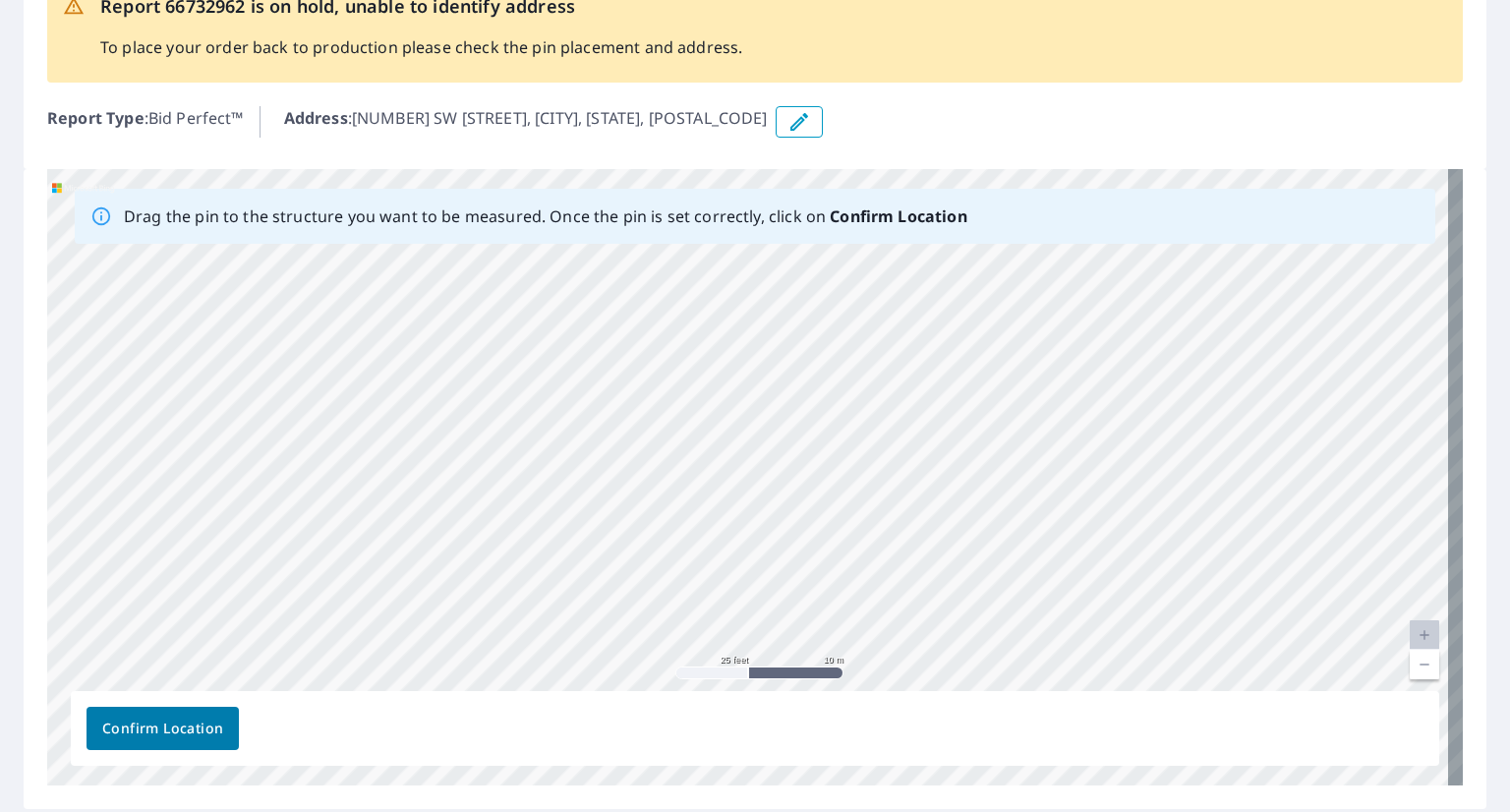 scroll, scrollTop: 204, scrollLeft: 0, axis: vertical 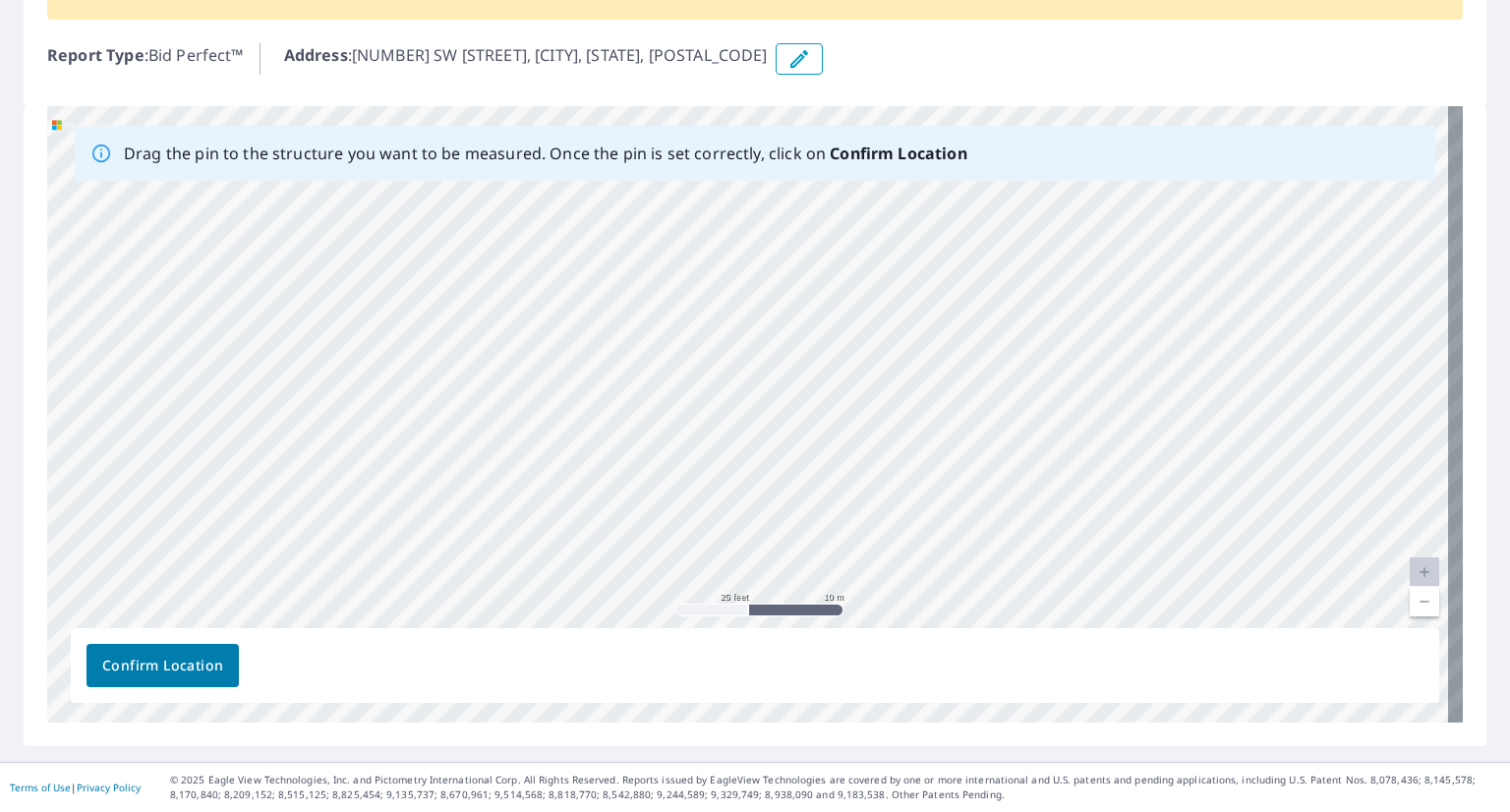 click on "Confirm Location" at bounding box center (162, 666) 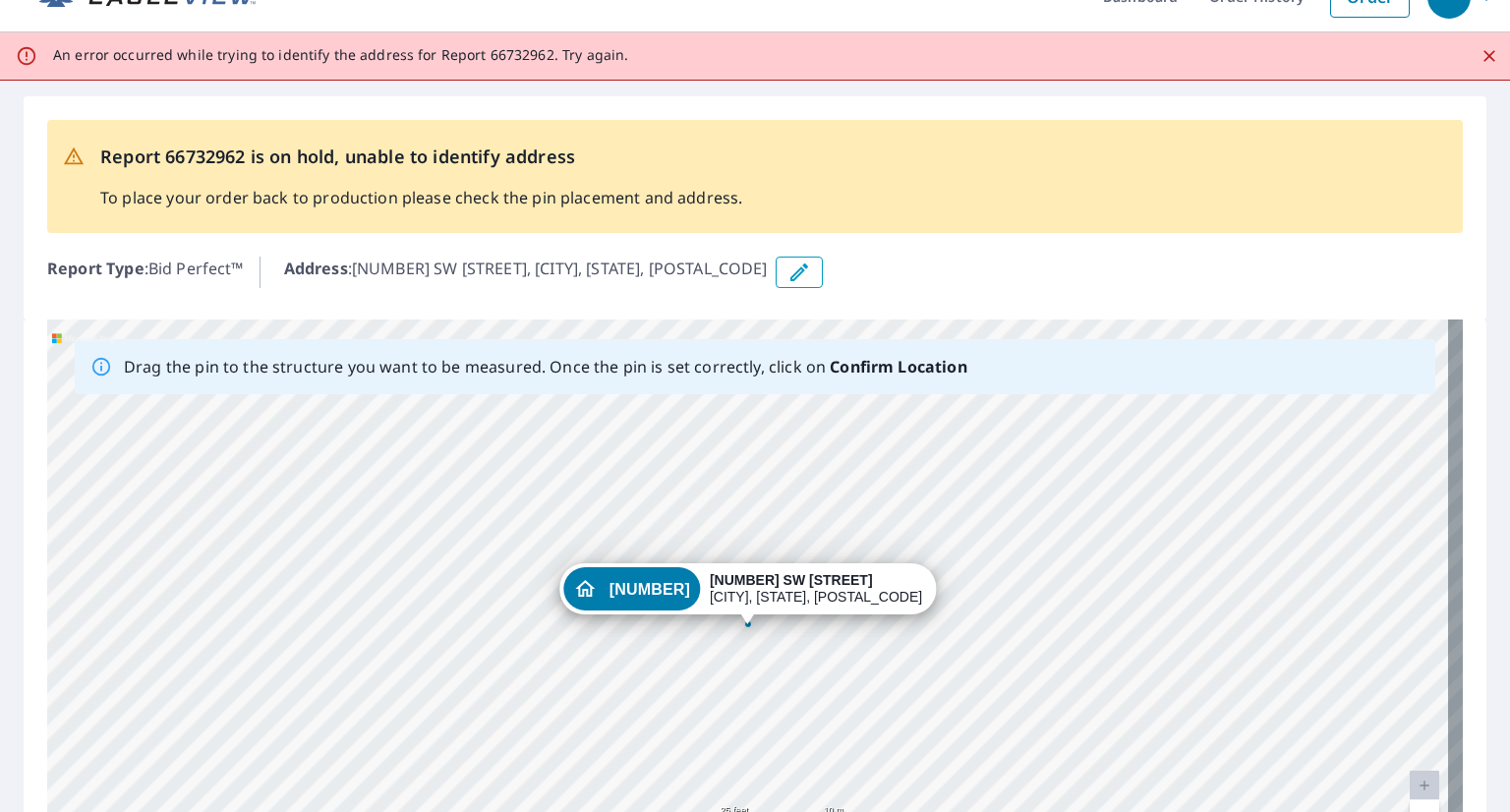 scroll, scrollTop: 0, scrollLeft: 0, axis: both 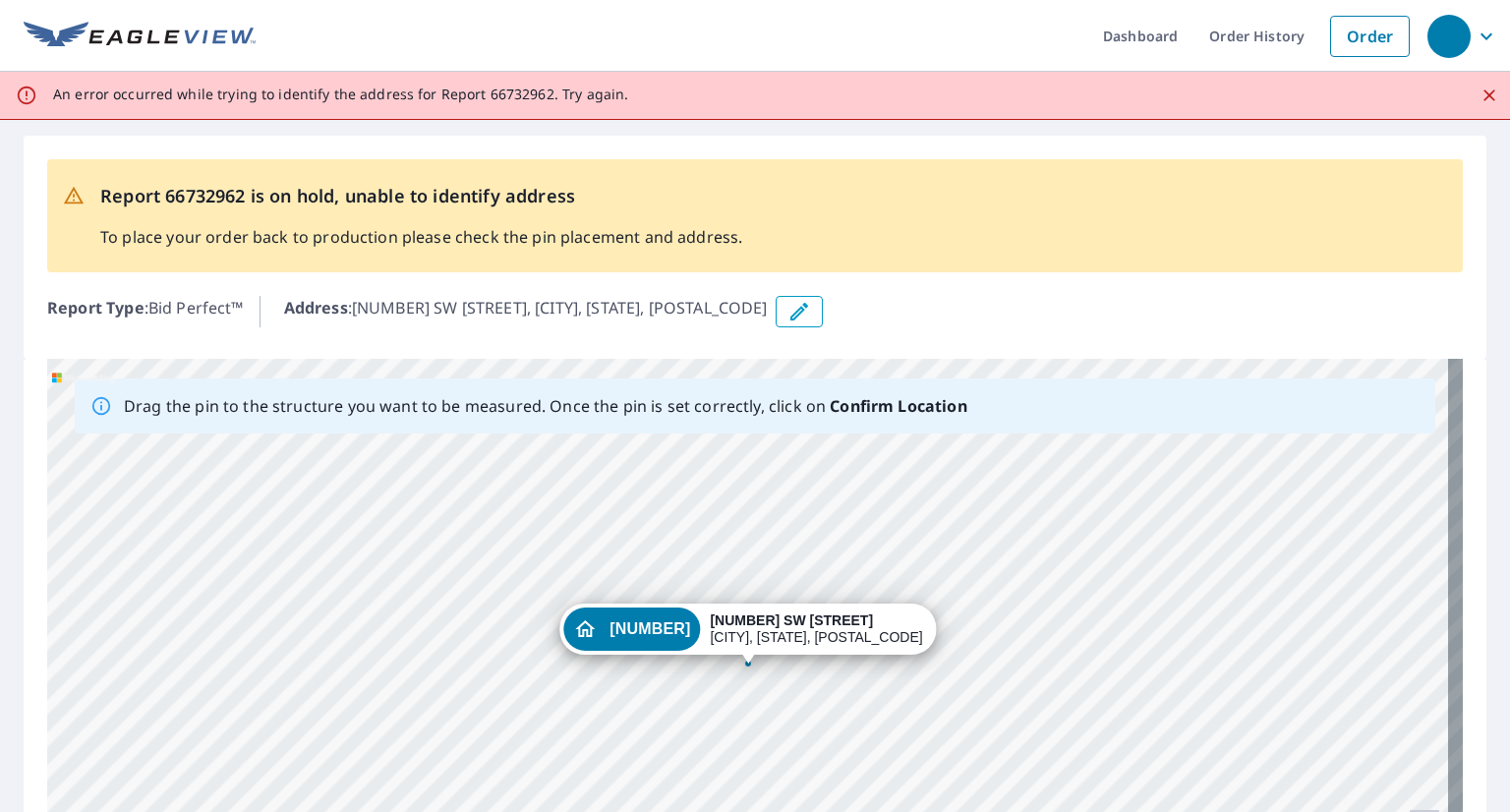 click on "[NUMBER] [NUMBER] SW [STREET] [CITY], [STATE] [POSTAL_CODE]" at bounding box center (755, 667) 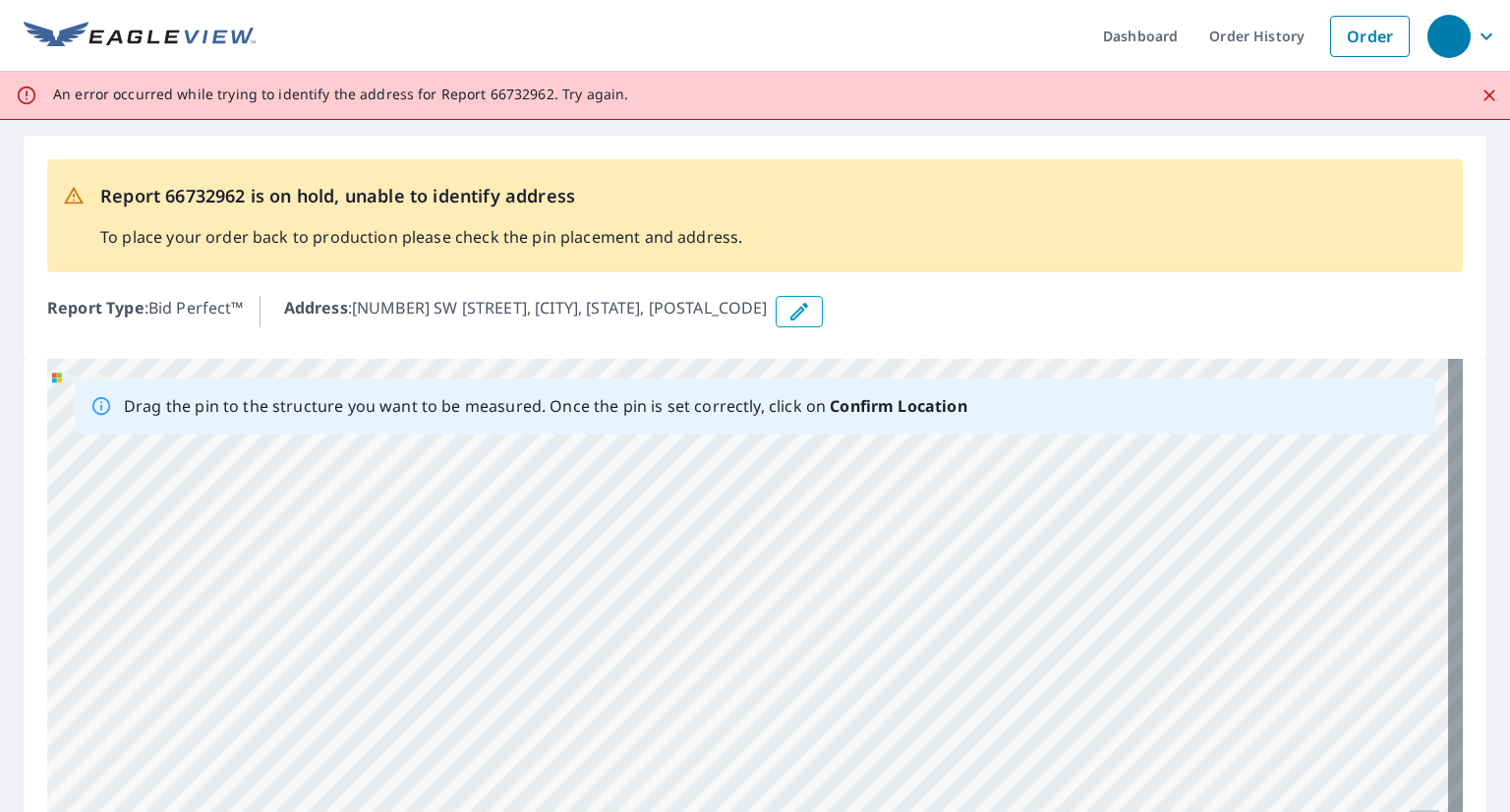 click 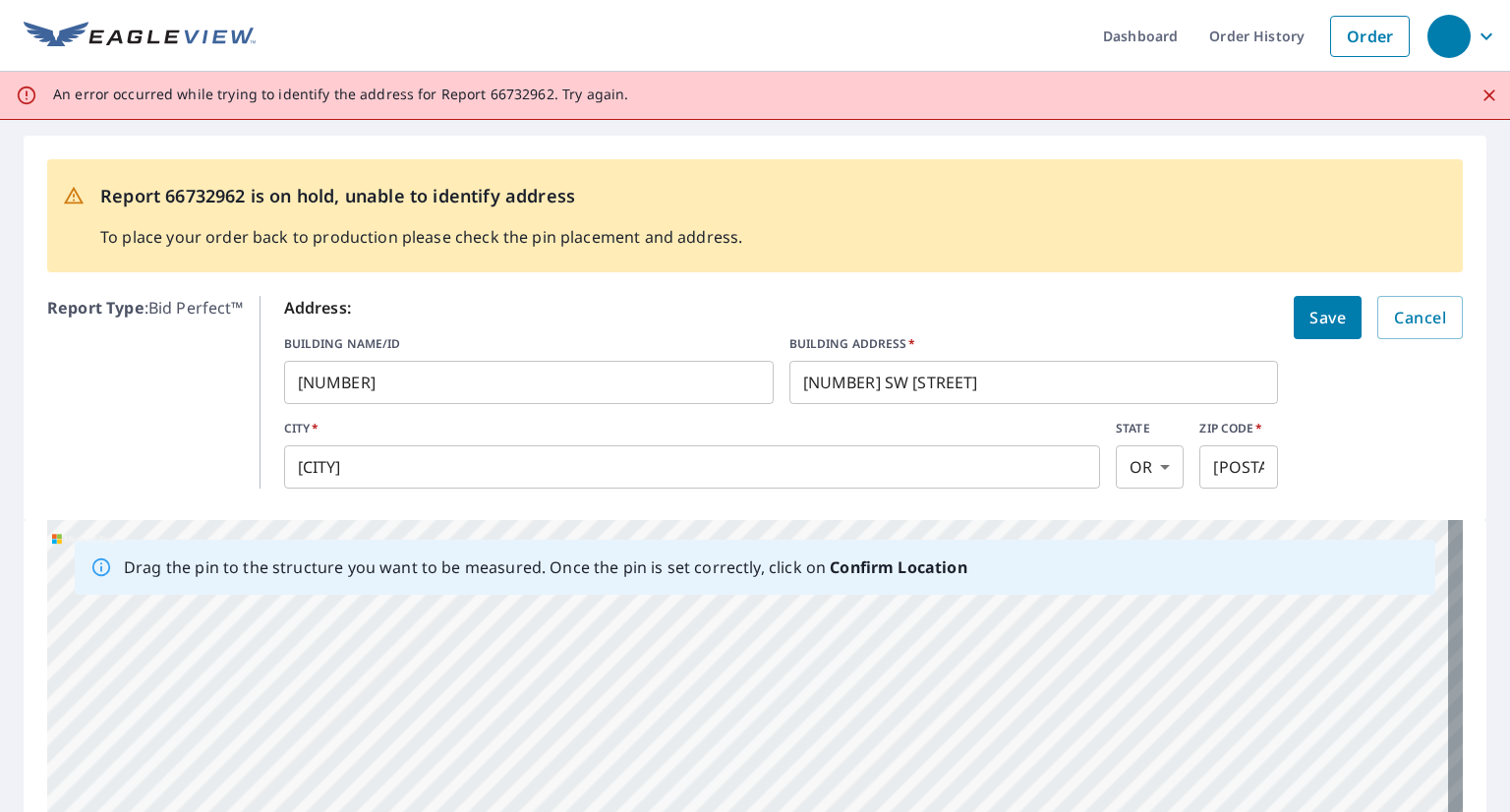 click on "[NUMBER] SW [STREET]" at bounding box center (1034, 382) 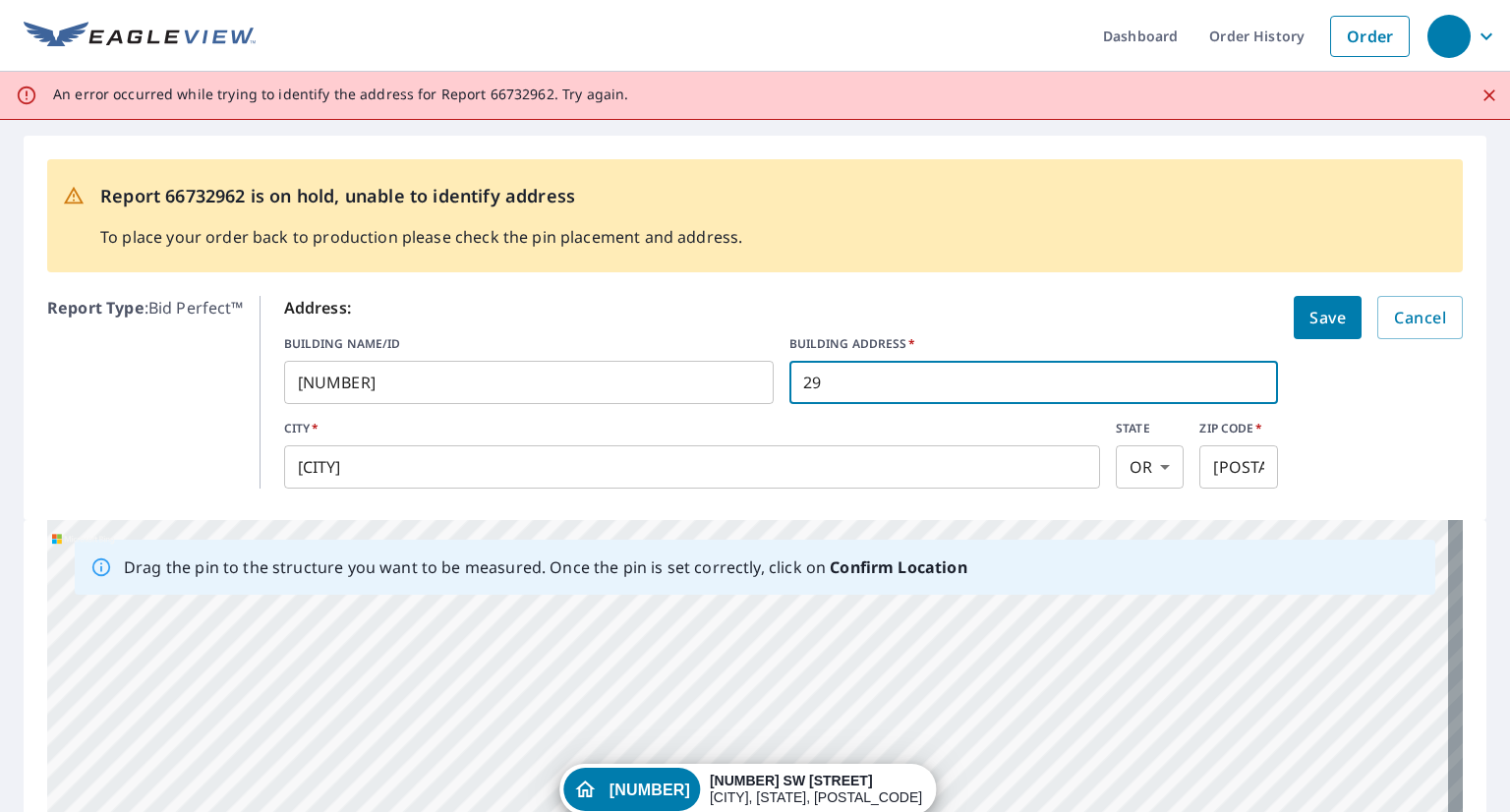 type on "2" 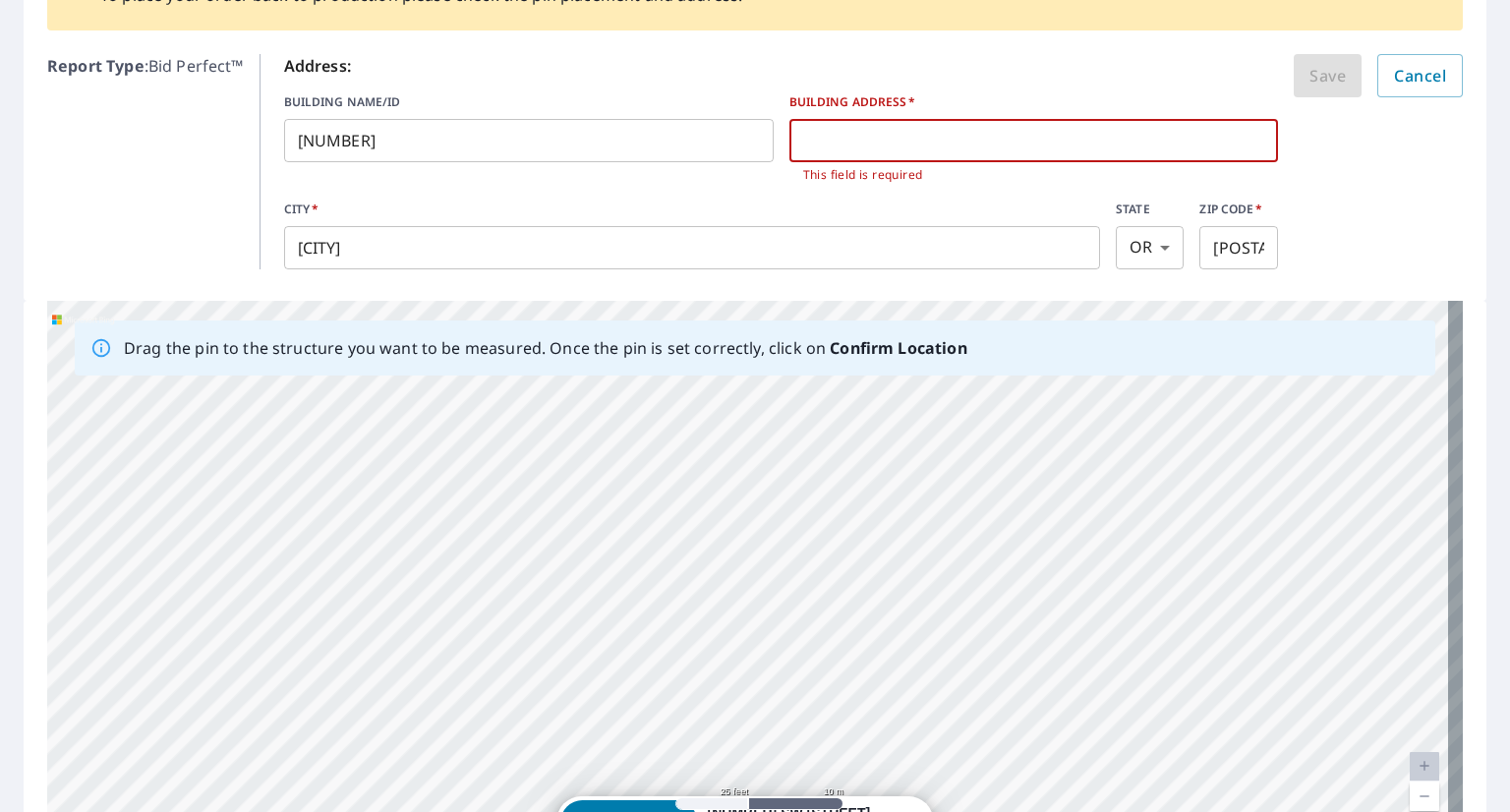 scroll, scrollTop: 295, scrollLeft: 0, axis: vertical 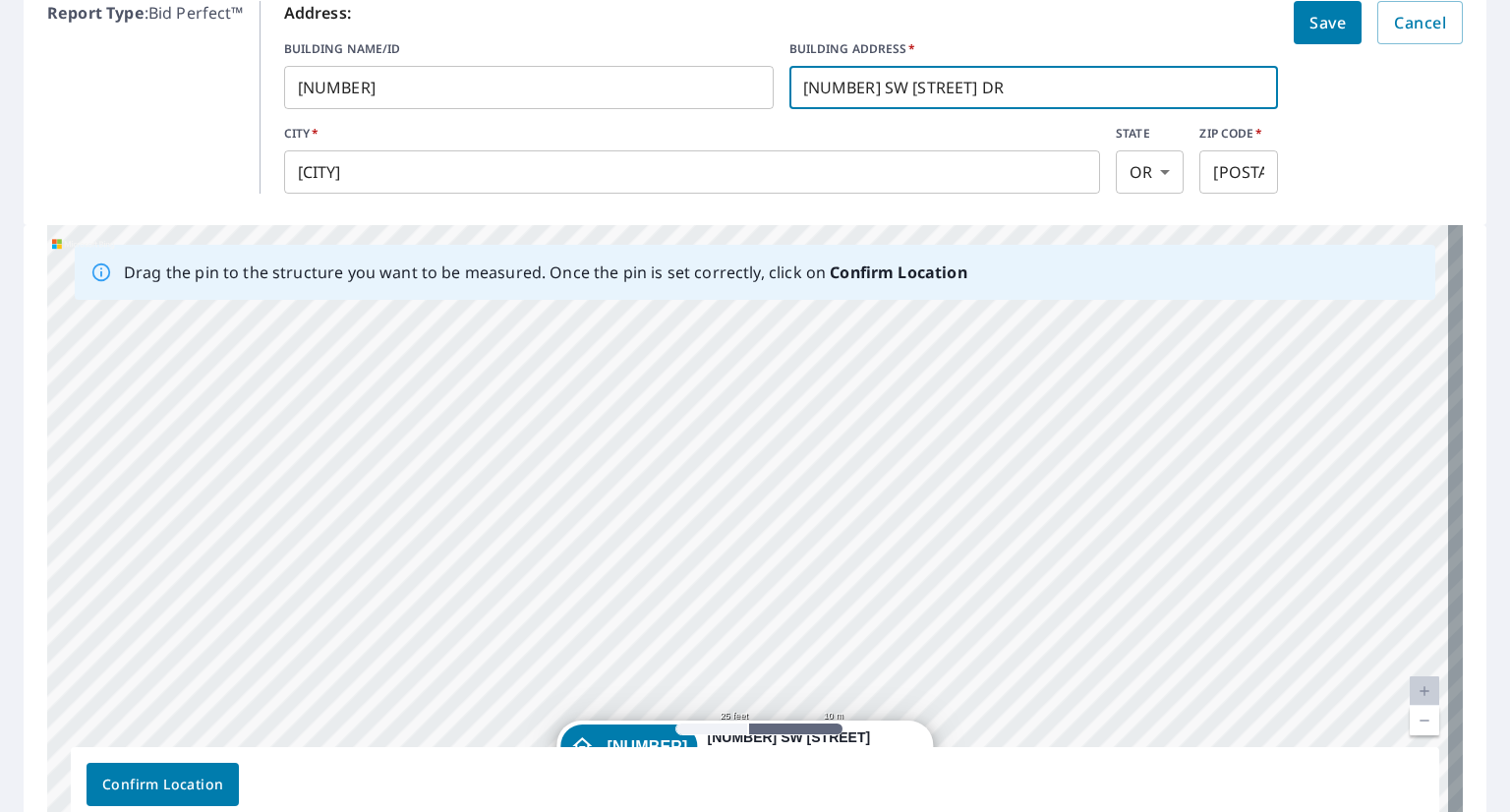 type on "[NUMBER] SW [STREET] DR" 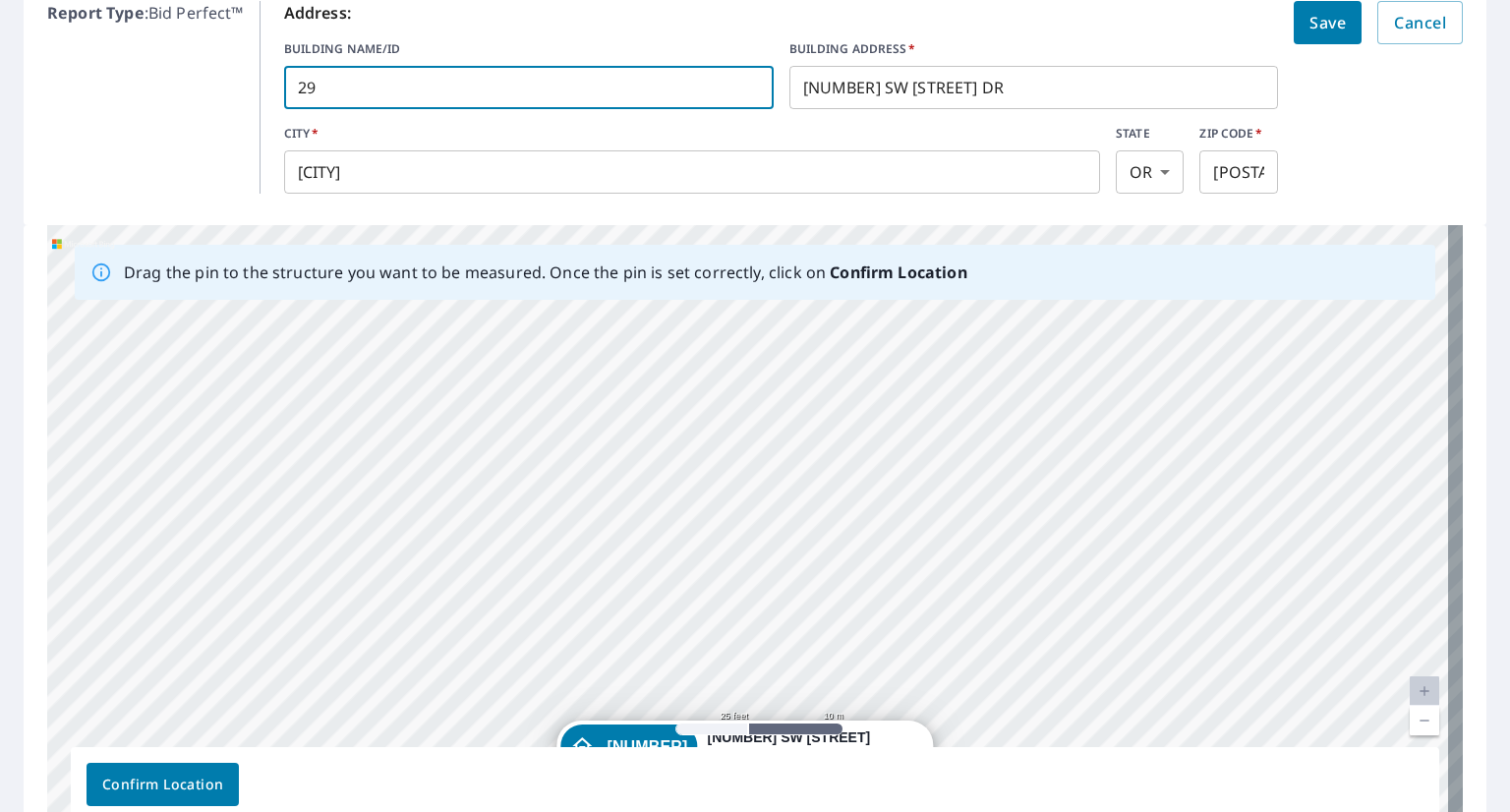 type on "2" 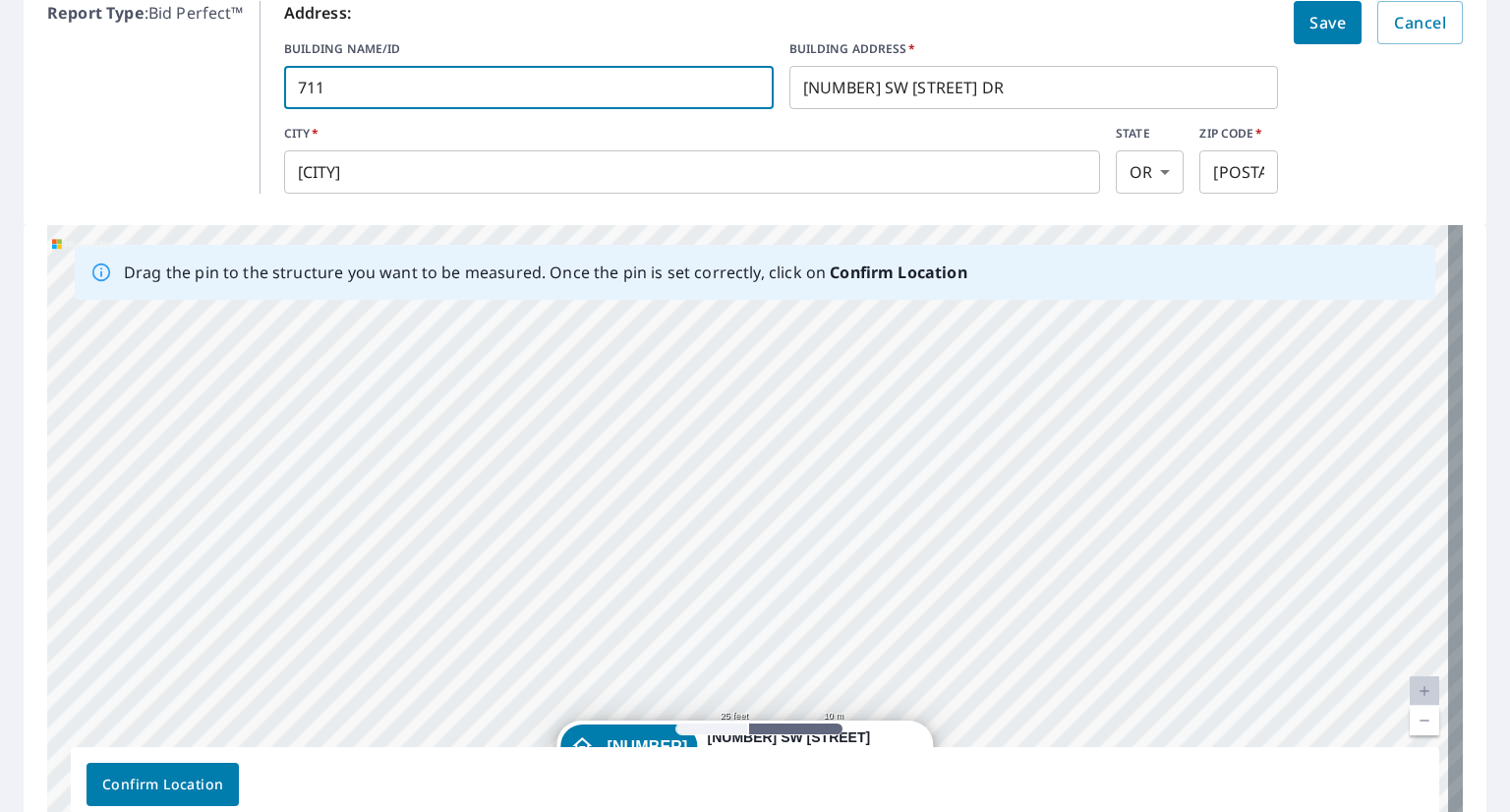 type on "[NUMBER]" 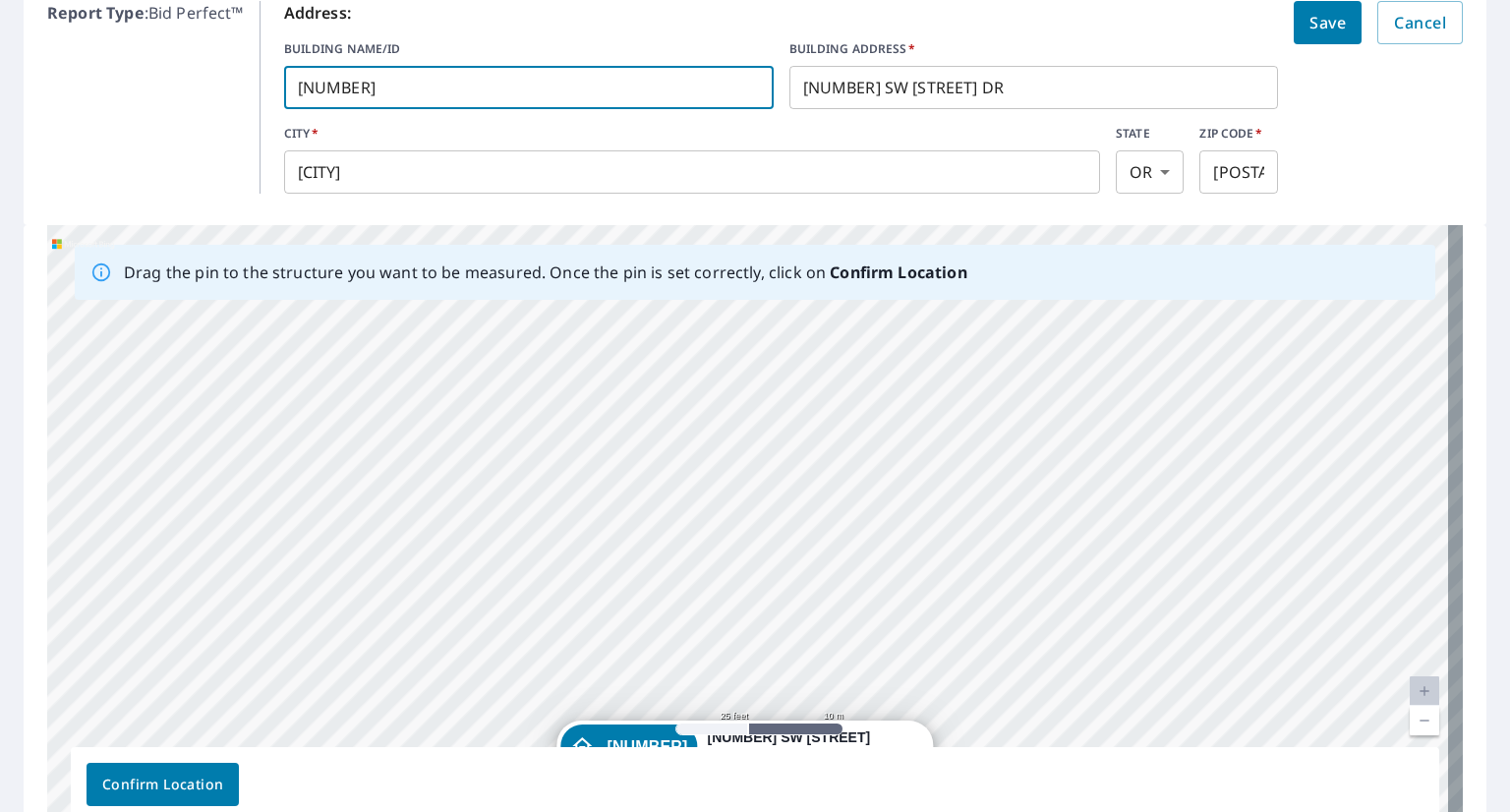click on "Save" at bounding box center [1327, 23] 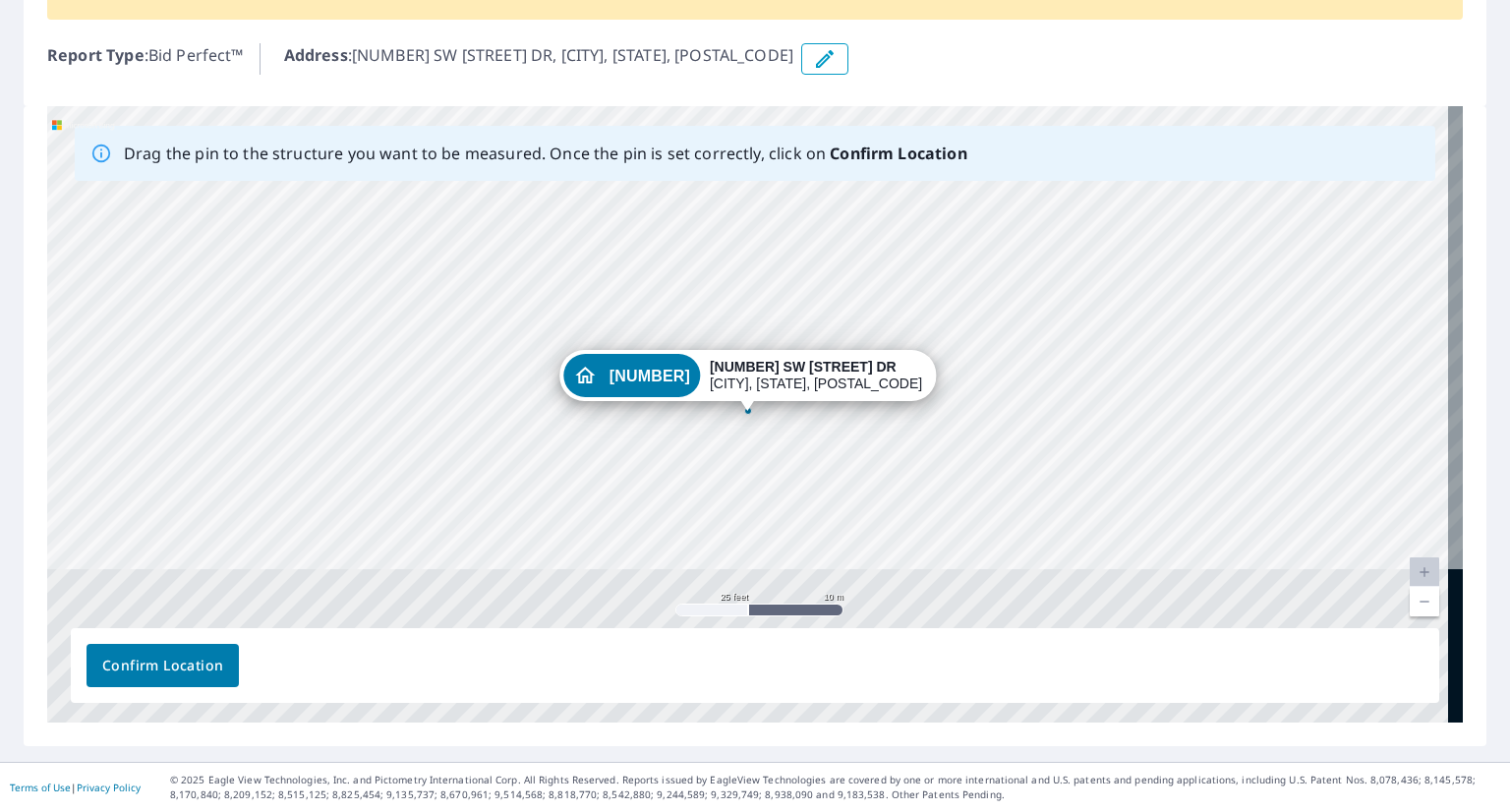 scroll, scrollTop: 252, scrollLeft: 0, axis: vertical 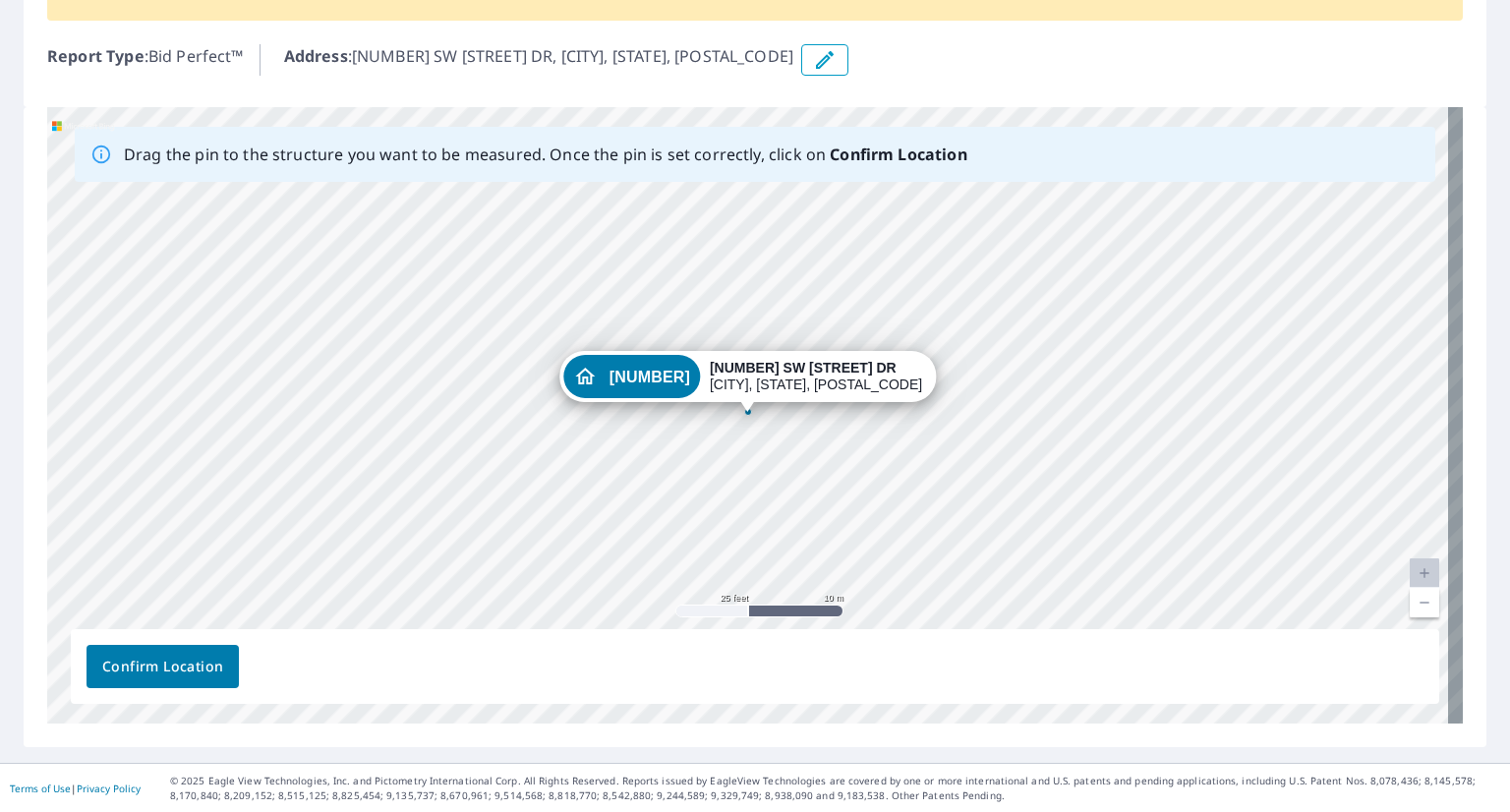 click on "Confirm Location" at bounding box center [162, 667] 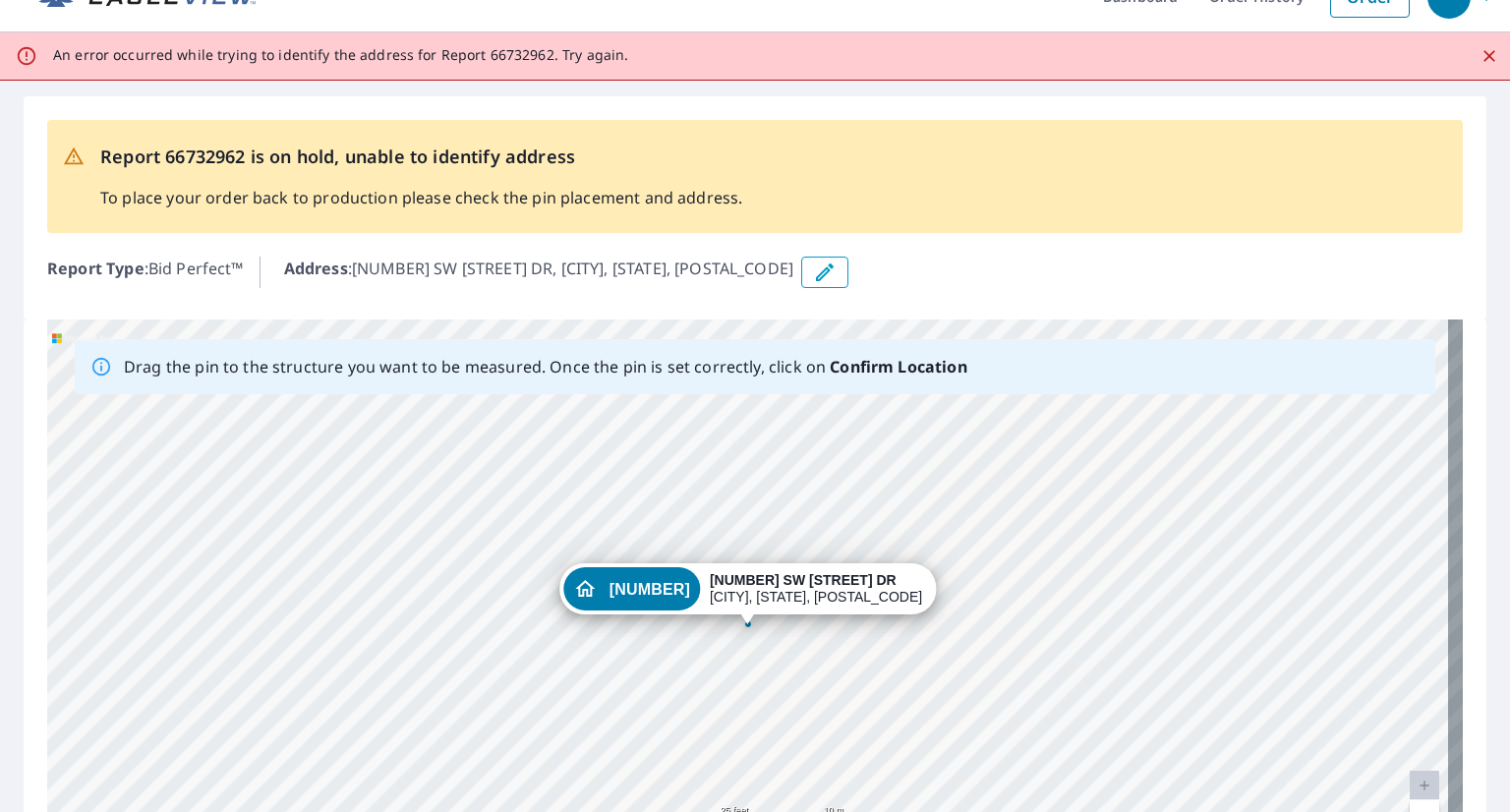scroll, scrollTop: 0, scrollLeft: 0, axis: both 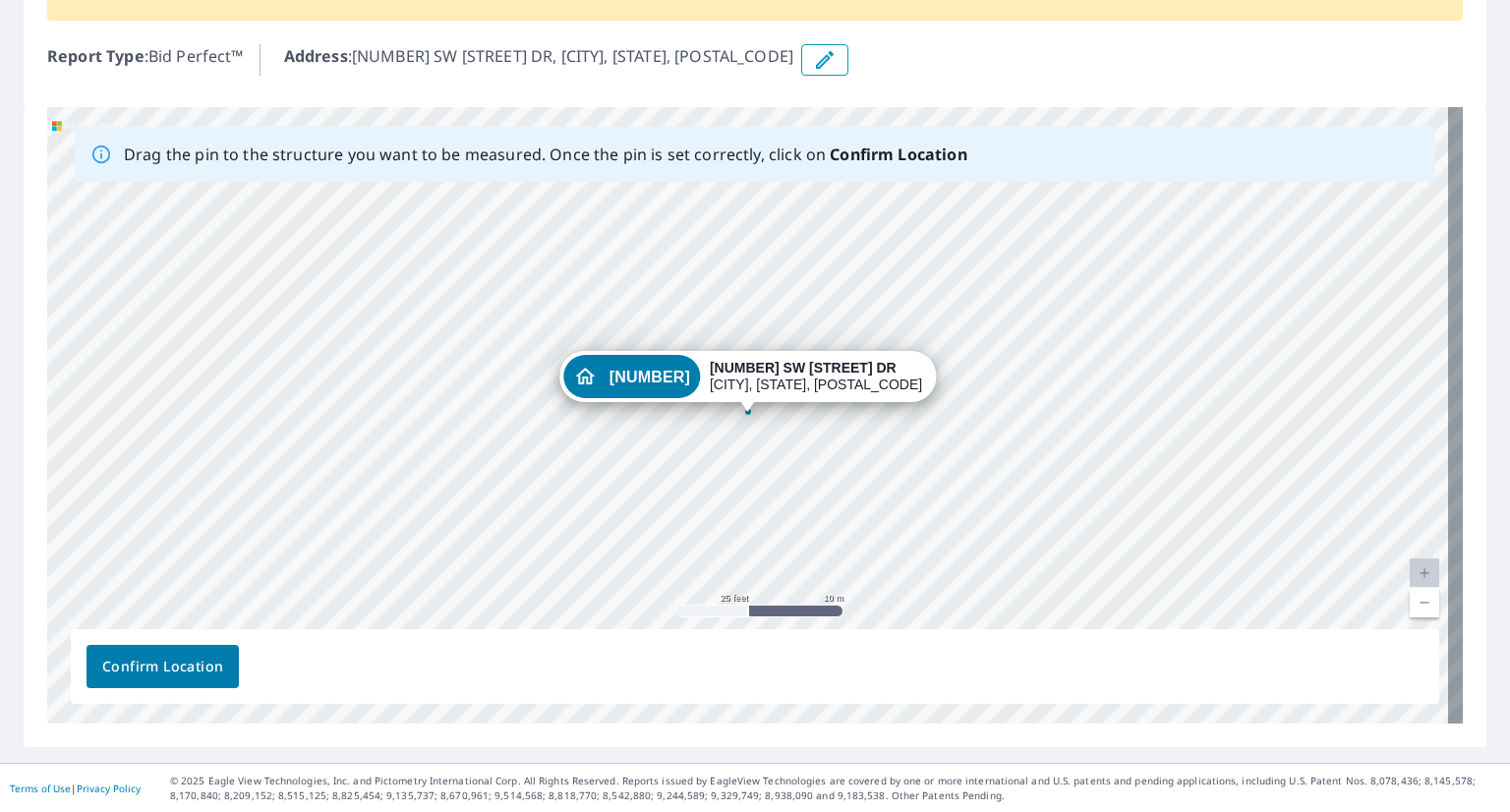 click on "Confirm Location" at bounding box center [162, 667] 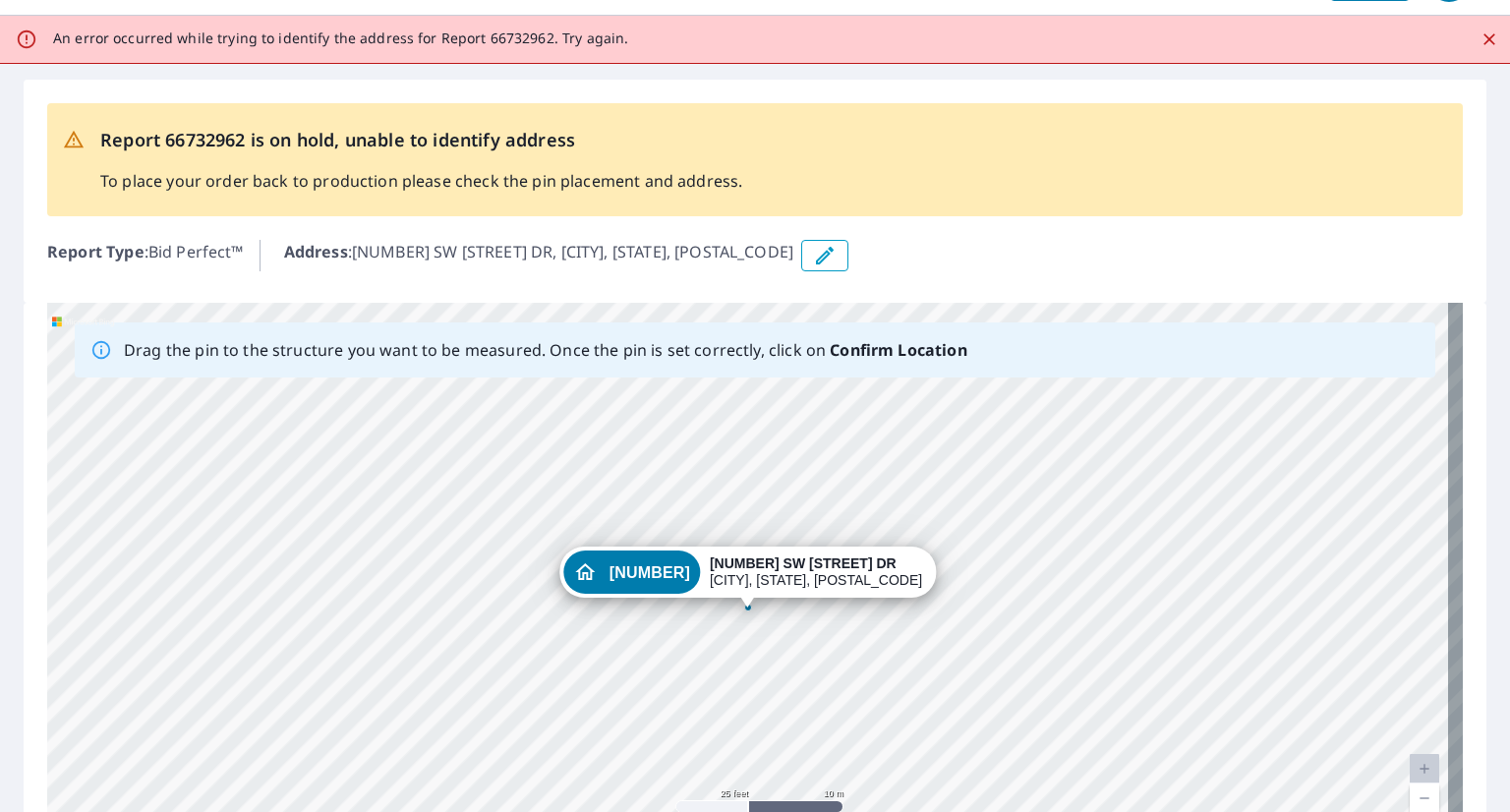 scroll, scrollTop: 0, scrollLeft: 0, axis: both 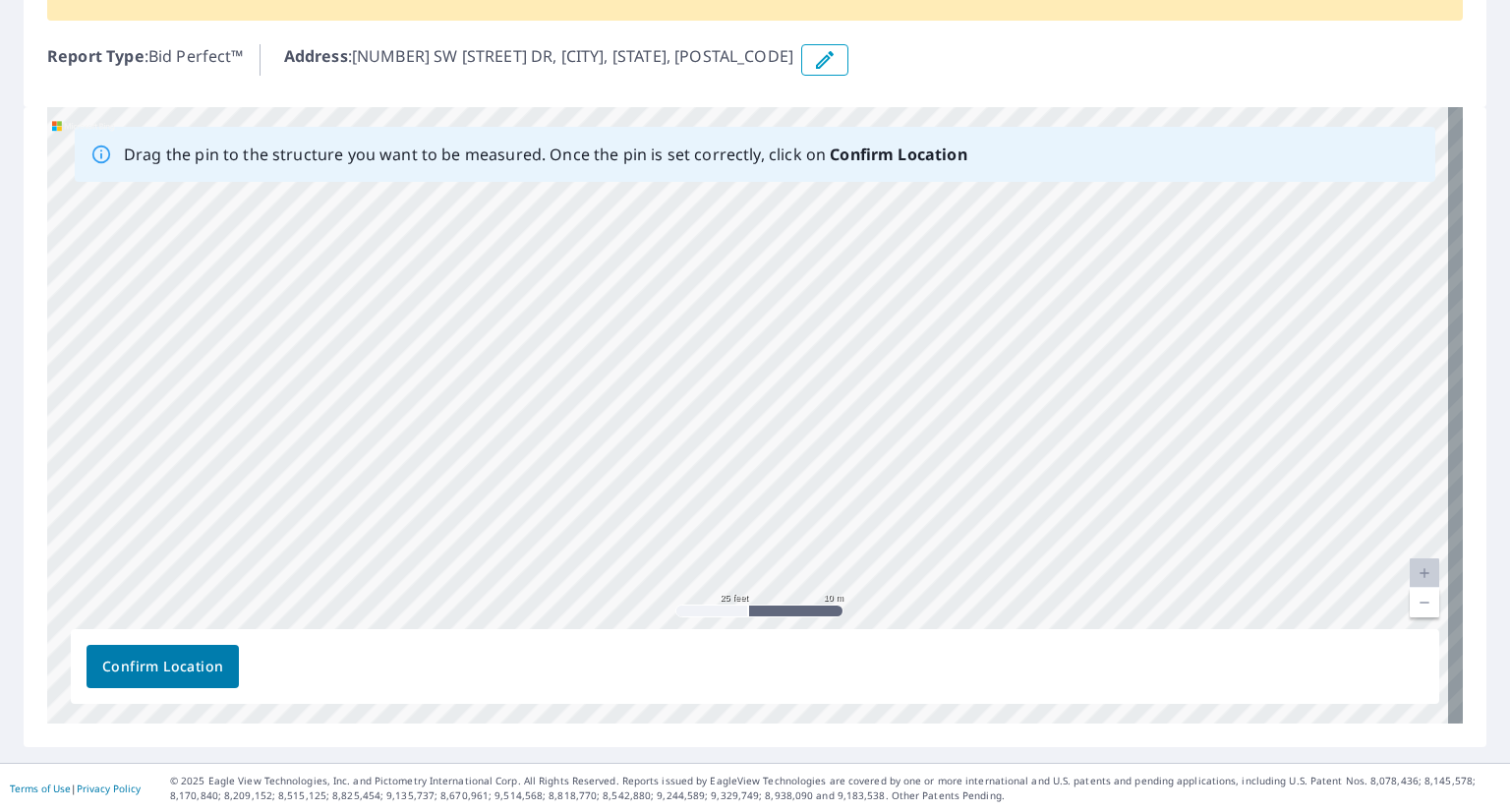 click on "Confirm Location" at bounding box center [162, 667] 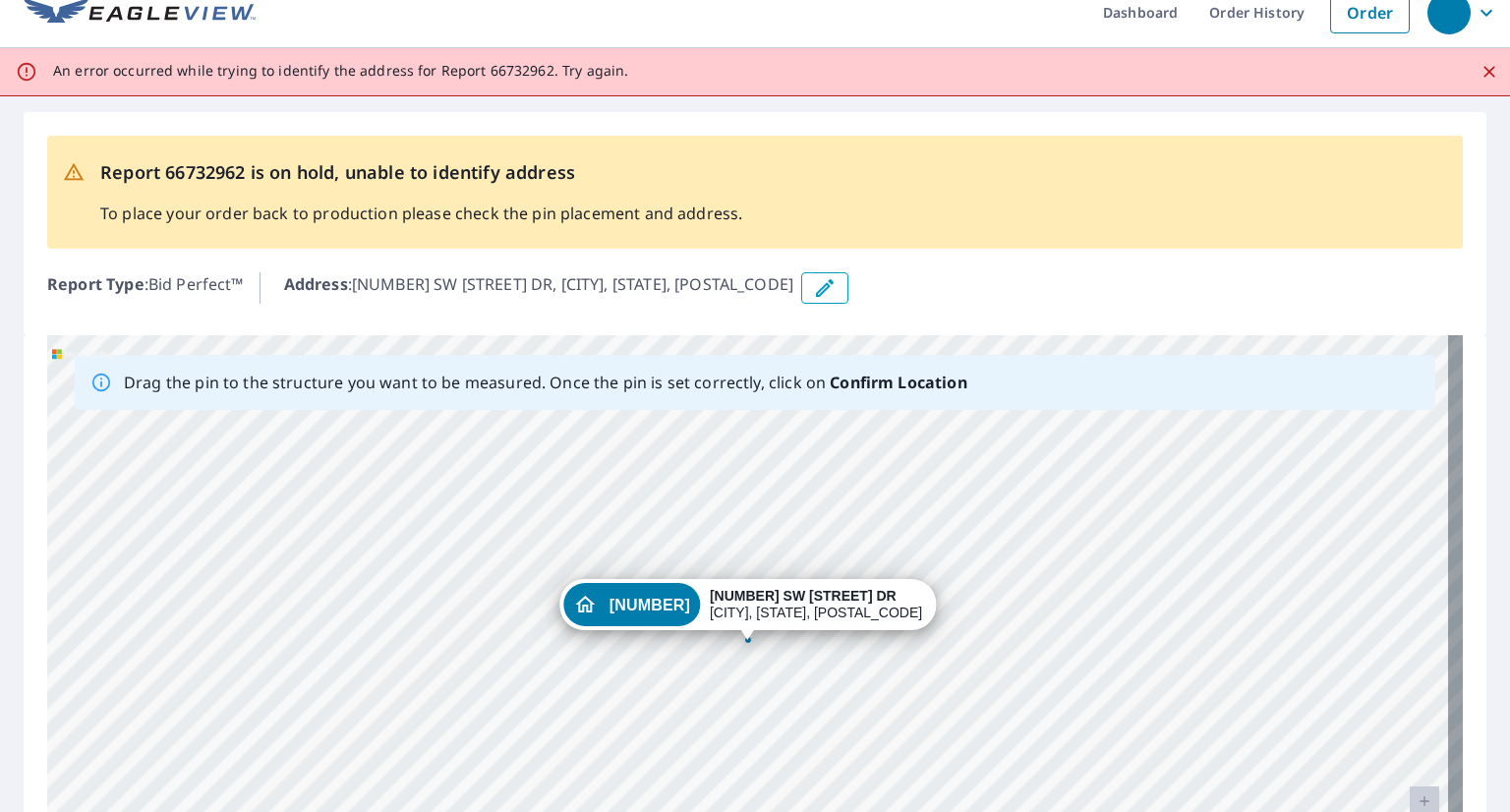 scroll, scrollTop: 0, scrollLeft: 0, axis: both 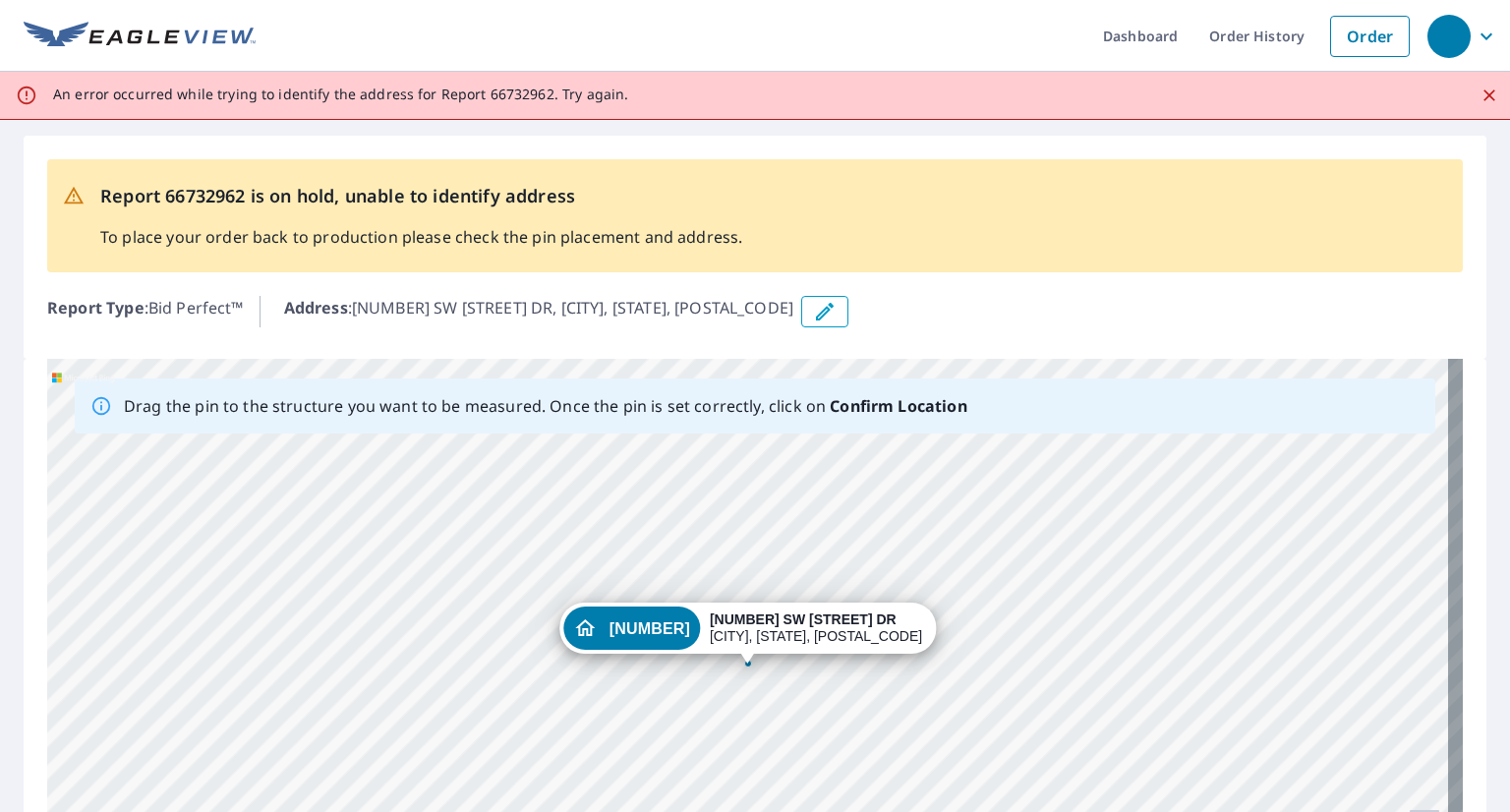 click on "To place your order back to production please check the pin placement and address." at bounding box center (421, 237) 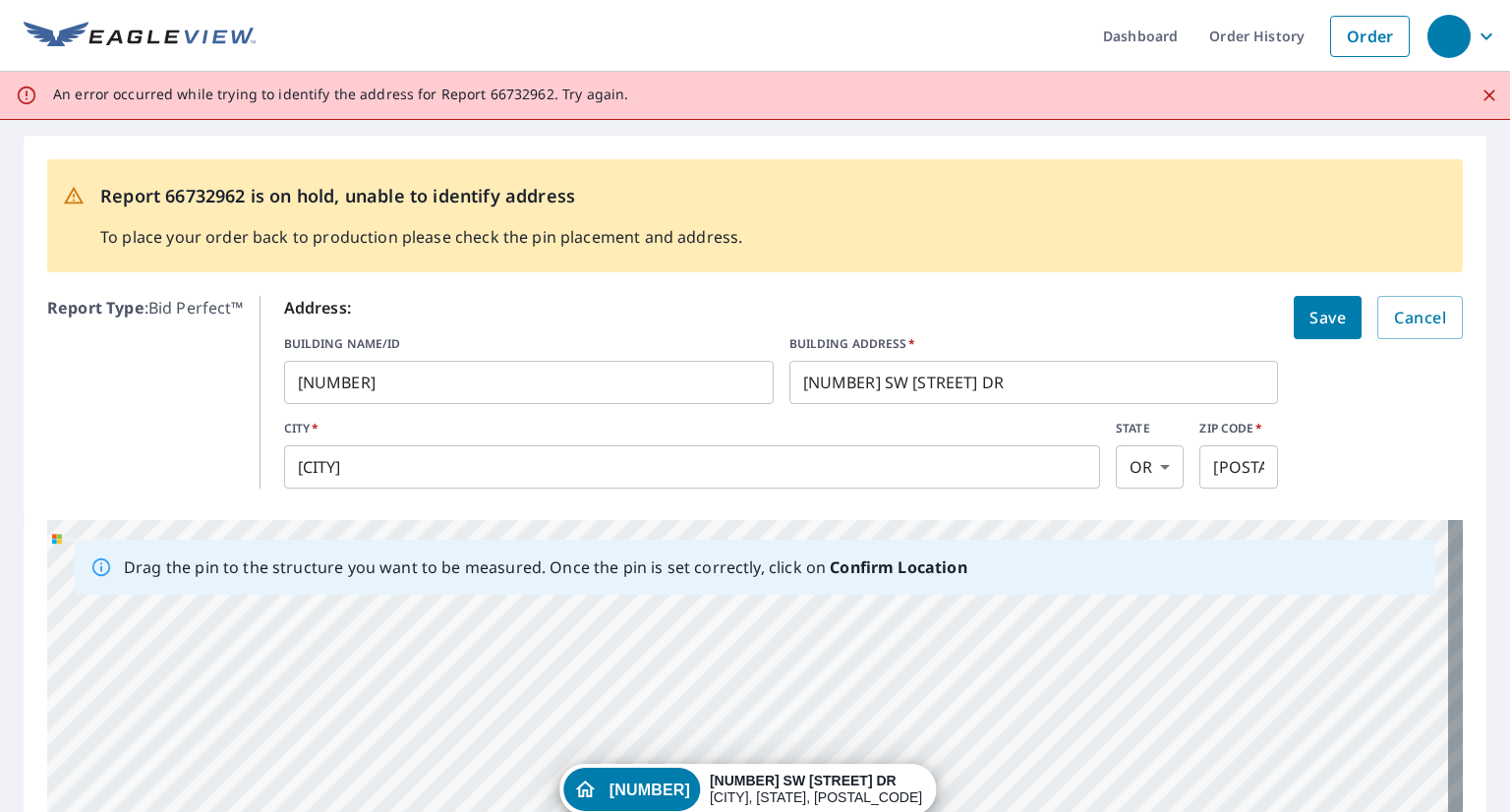 click on "Save" at bounding box center [1327, 318] 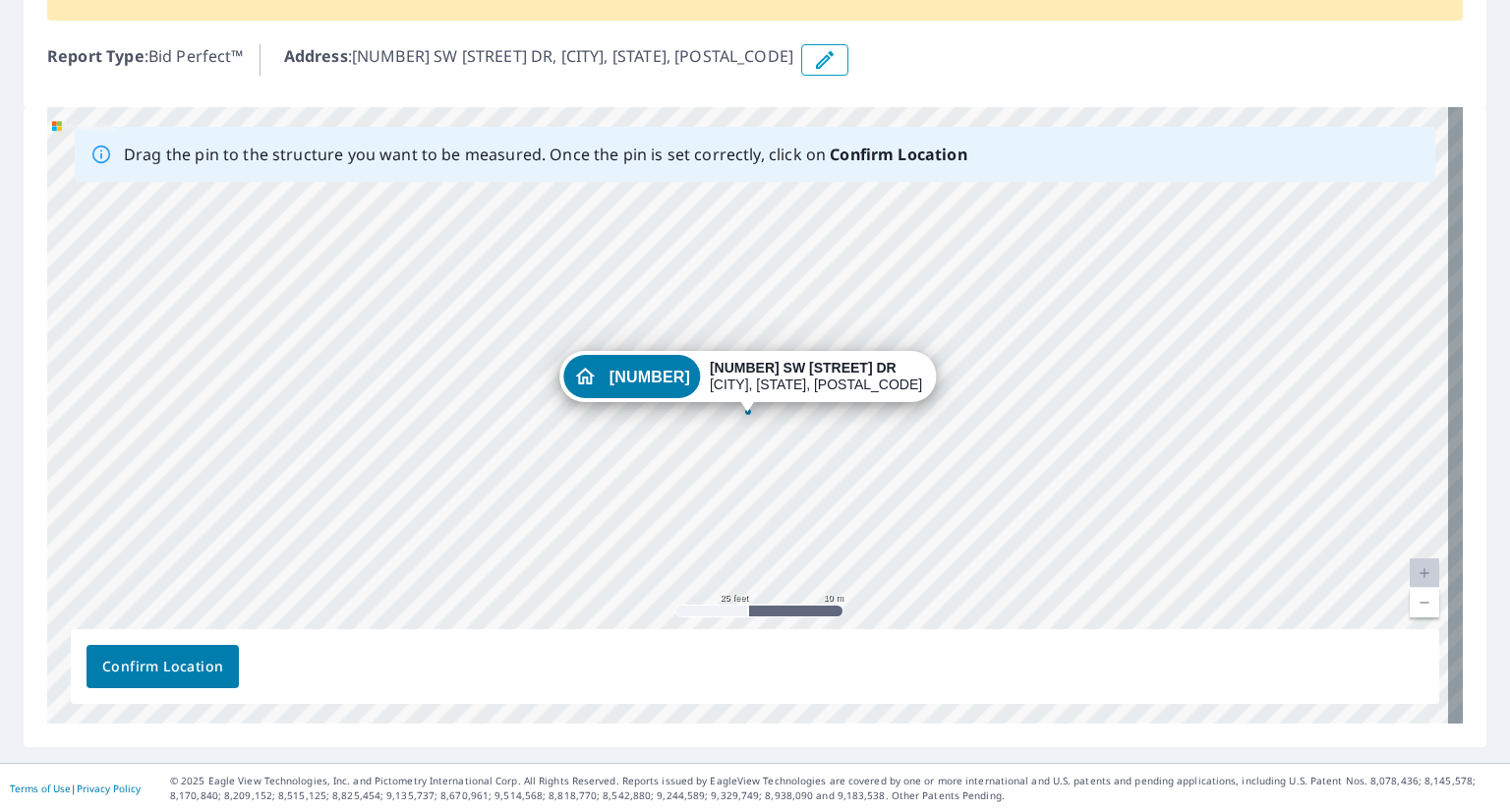 click on "Confirm Location" at bounding box center (162, 667) 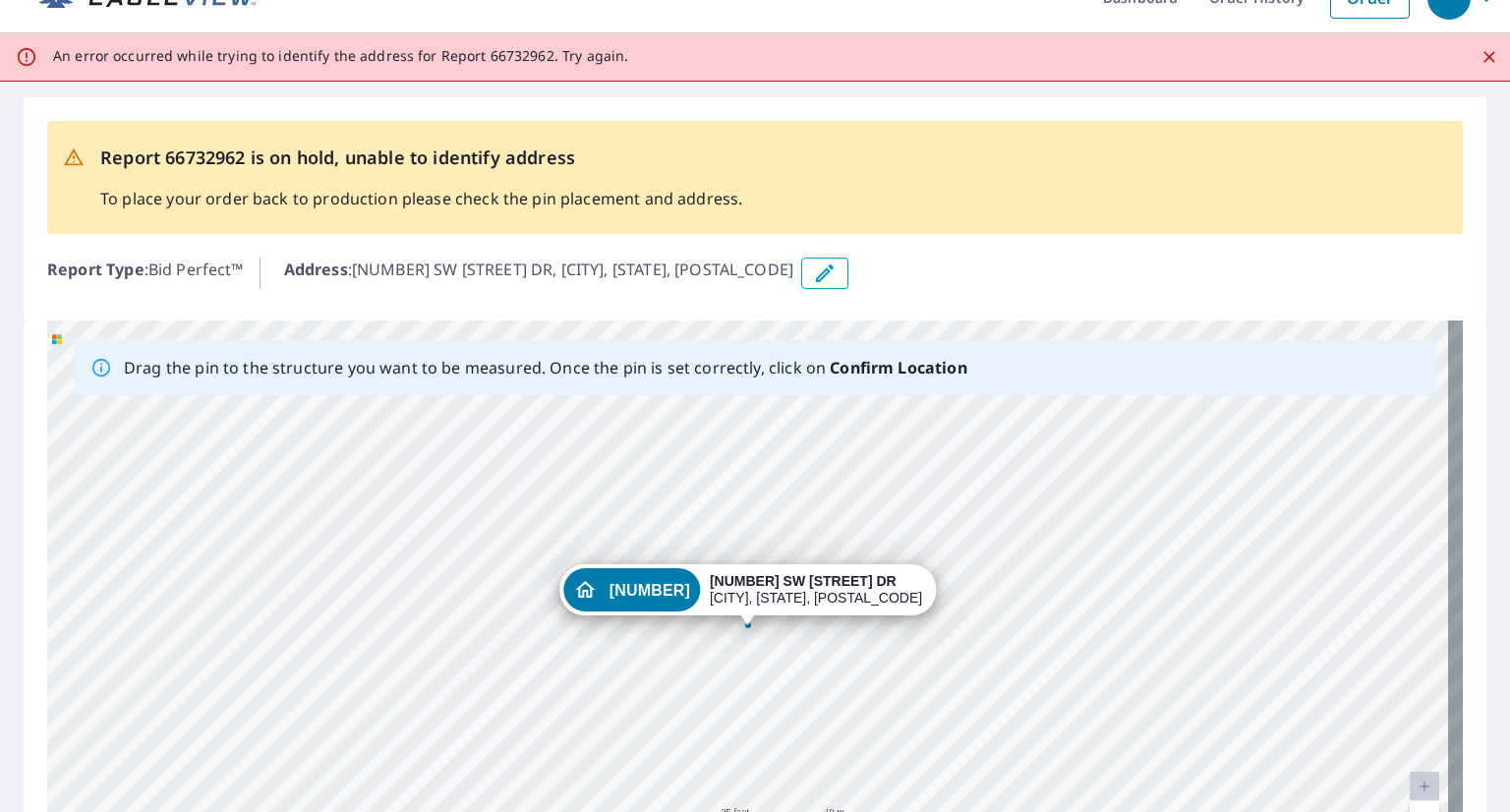 scroll, scrollTop: 0, scrollLeft: 0, axis: both 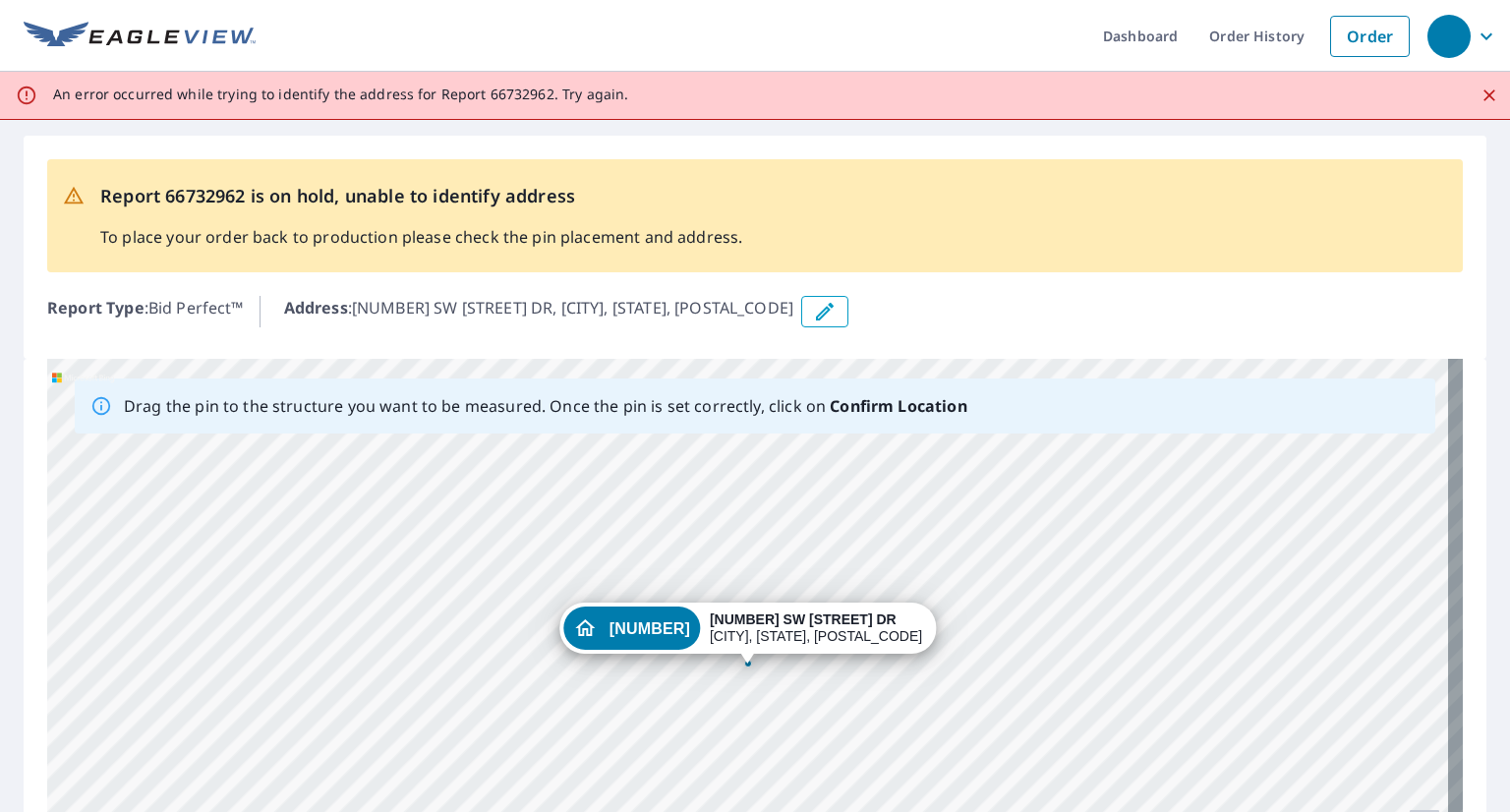 click 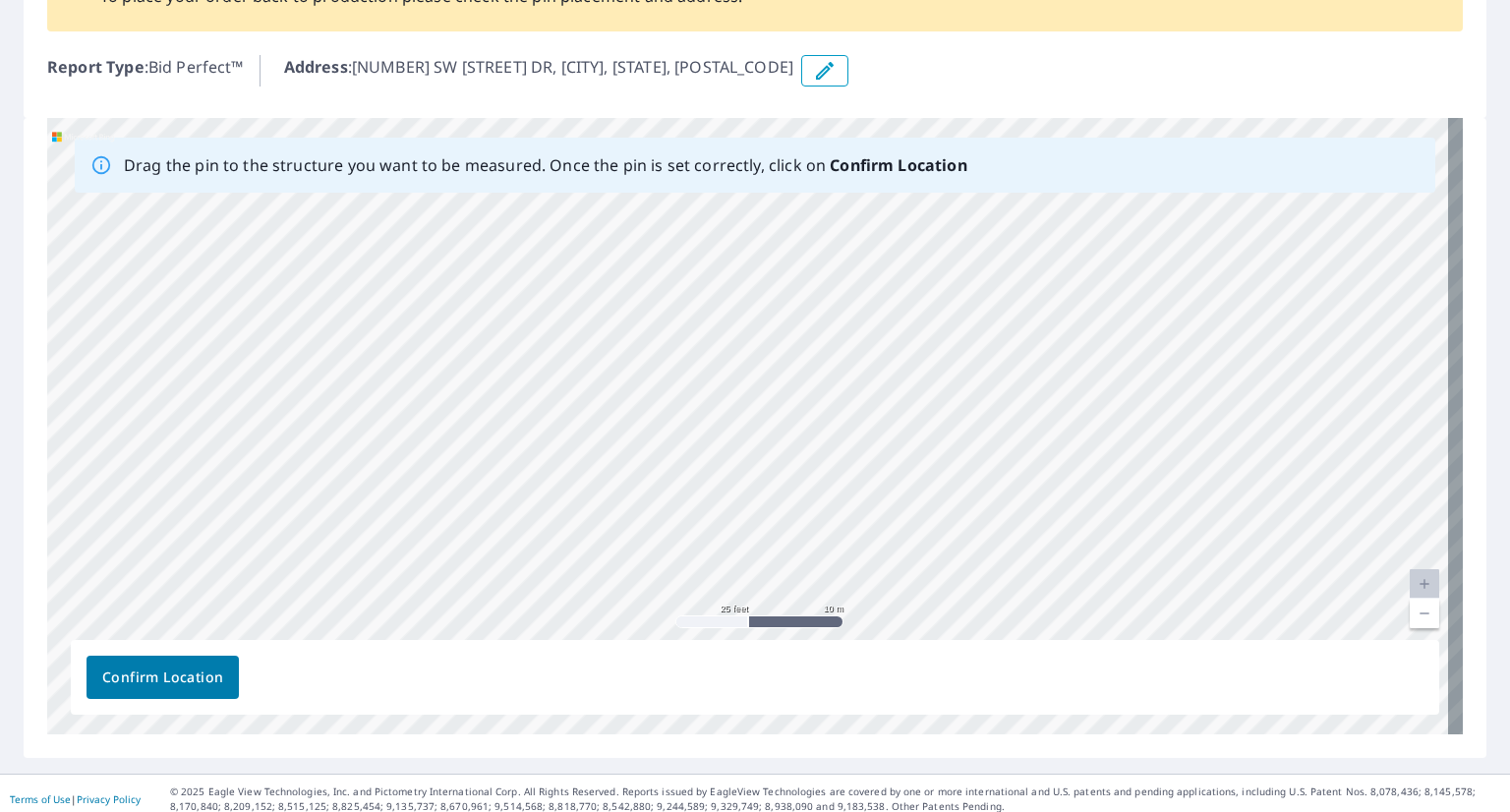 scroll, scrollTop: 204, scrollLeft: 0, axis: vertical 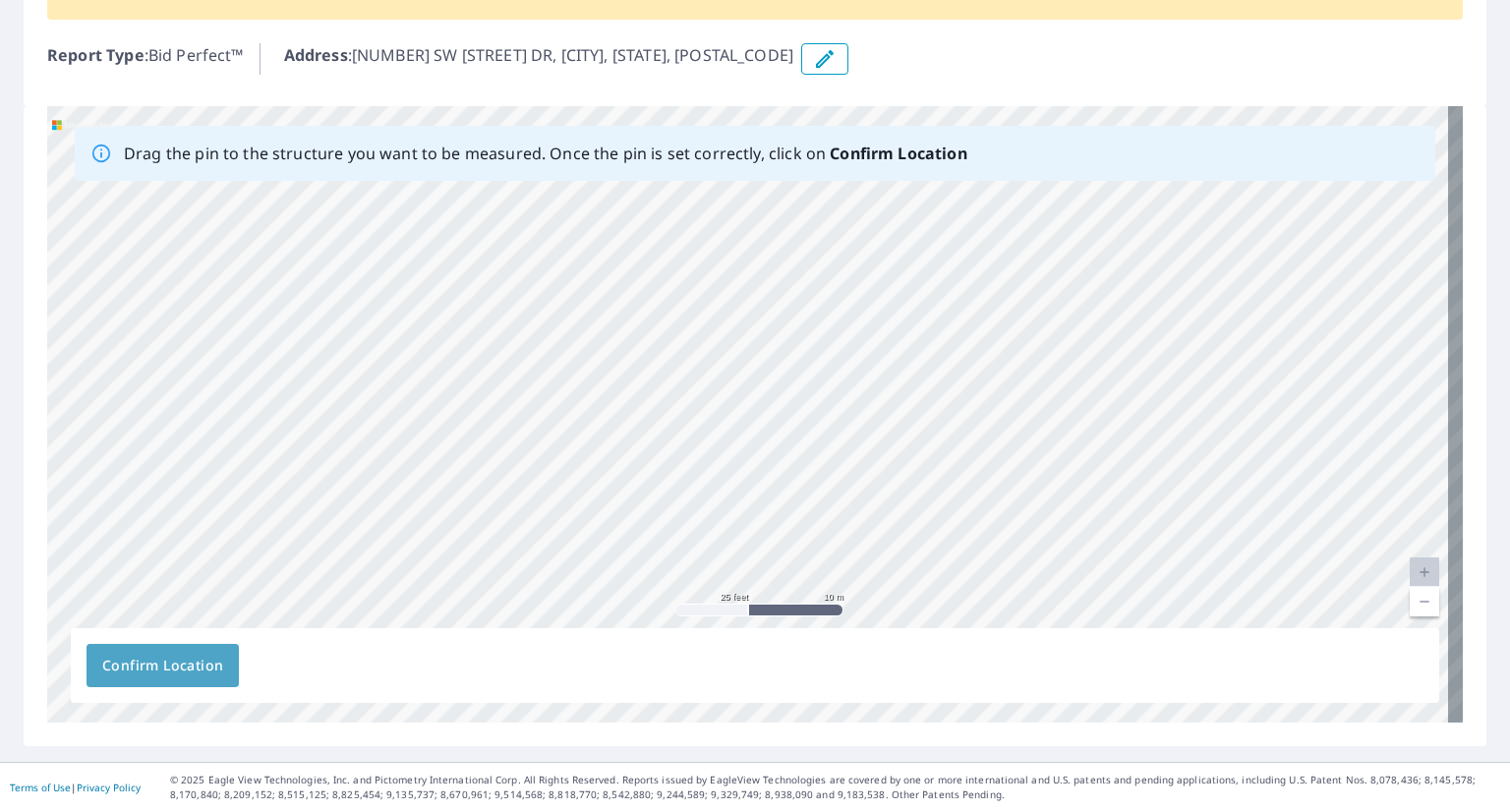 click on "Confirm Location" at bounding box center [162, 666] 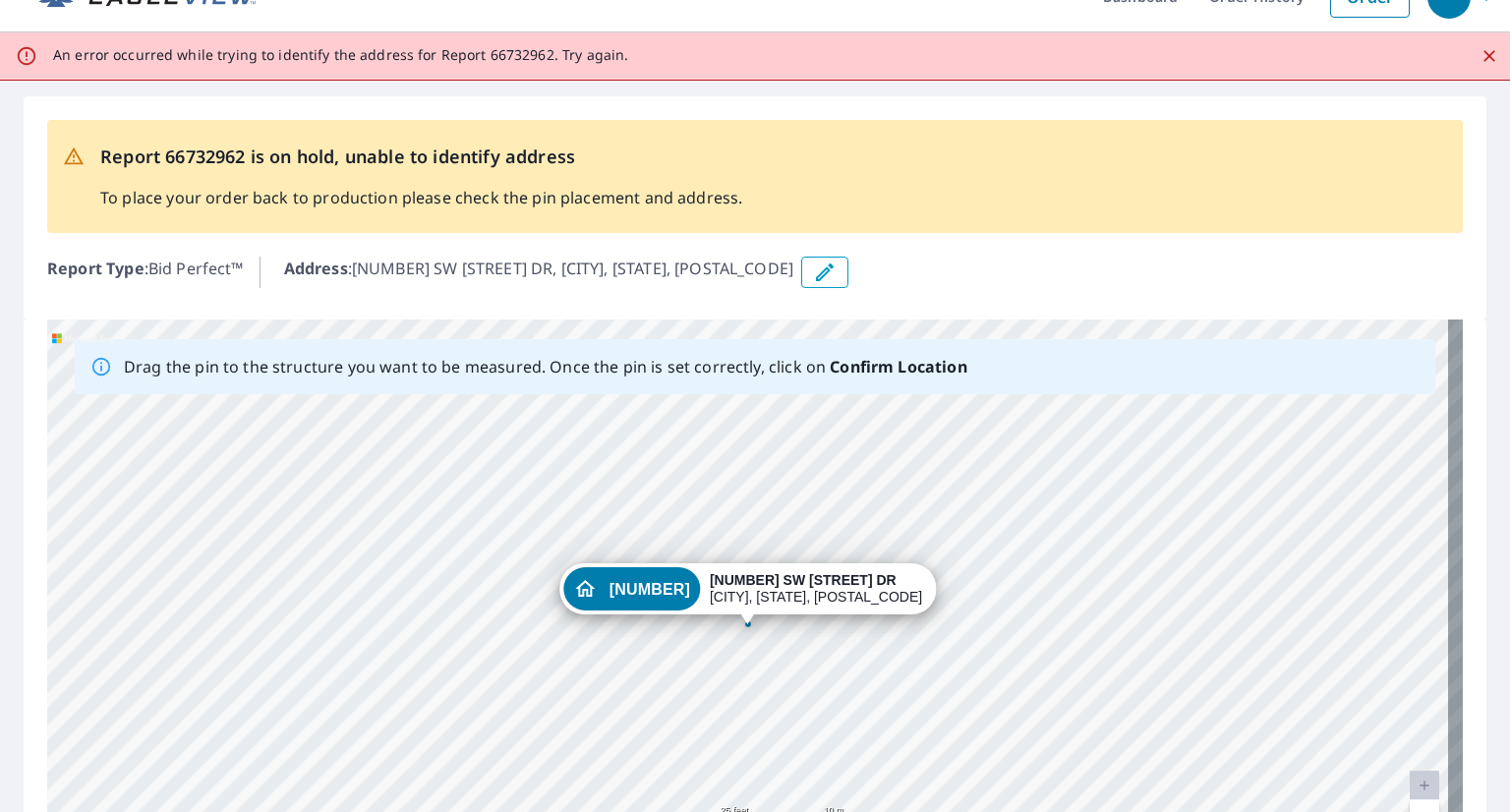 scroll, scrollTop: 0, scrollLeft: 0, axis: both 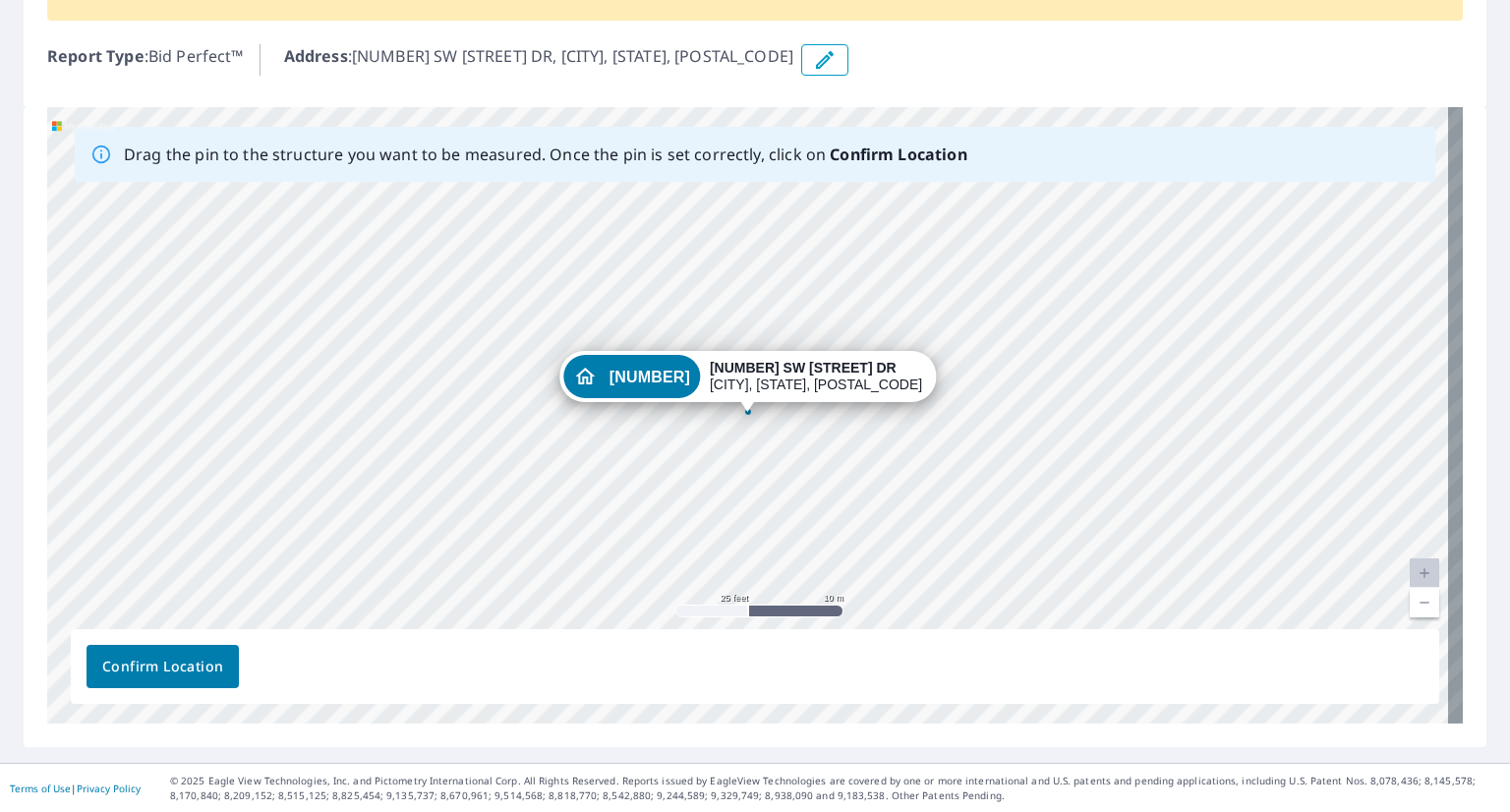 click on "Confirm Location" at bounding box center [162, 667] 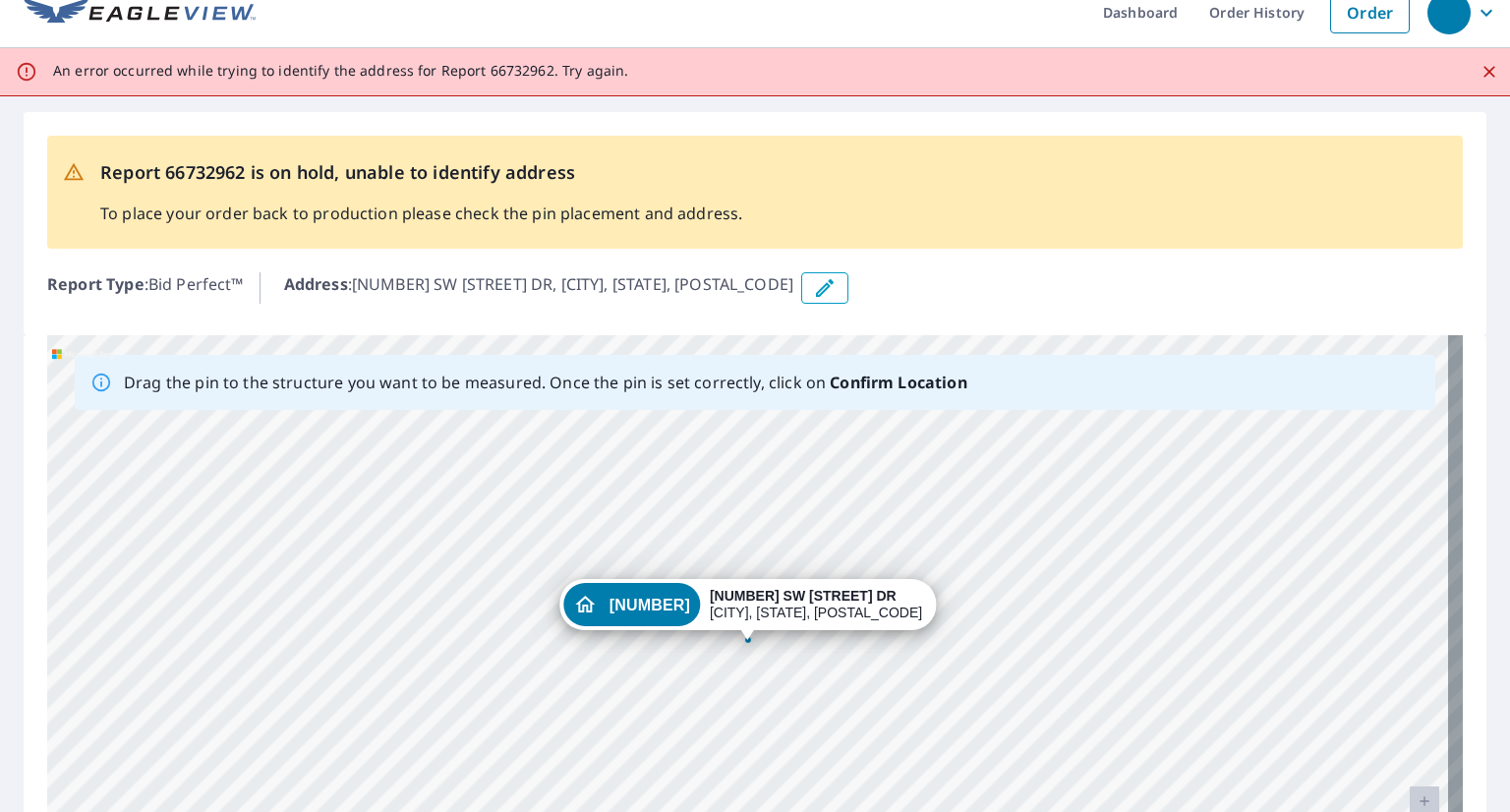 scroll, scrollTop: 0, scrollLeft: 0, axis: both 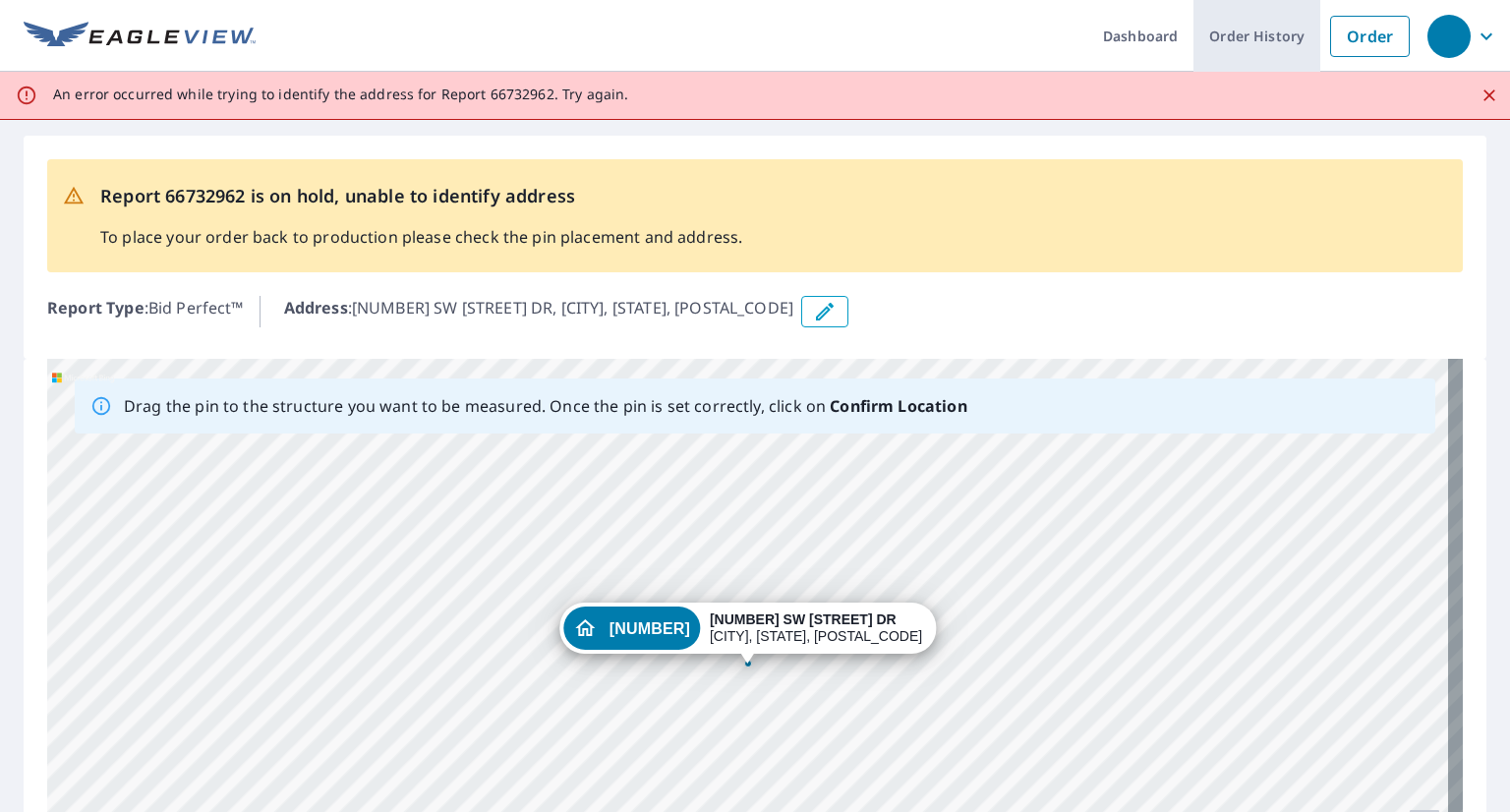 click on "Order History" at bounding box center [1256, 35] 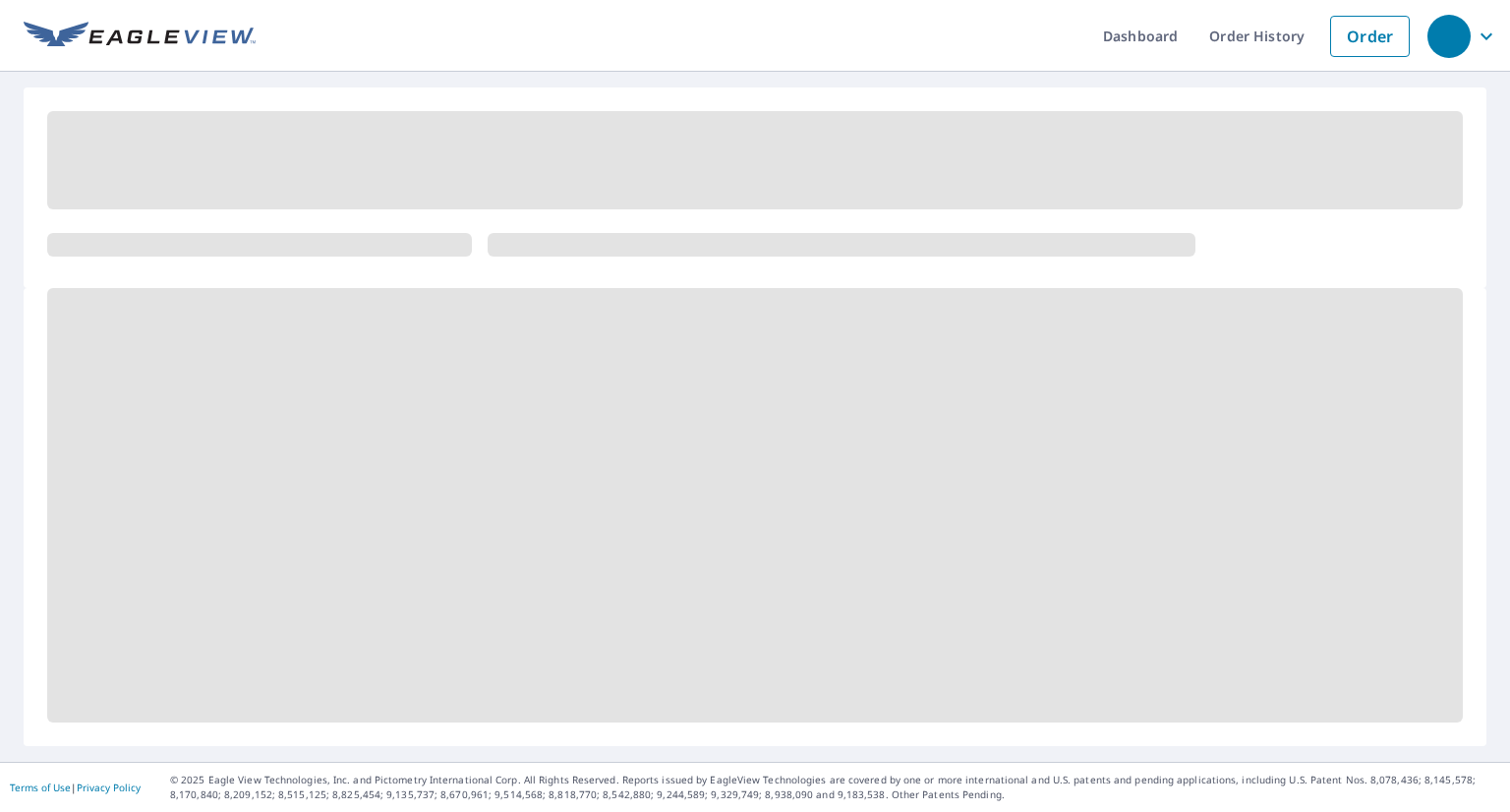 scroll, scrollTop: 0, scrollLeft: 0, axis: both 